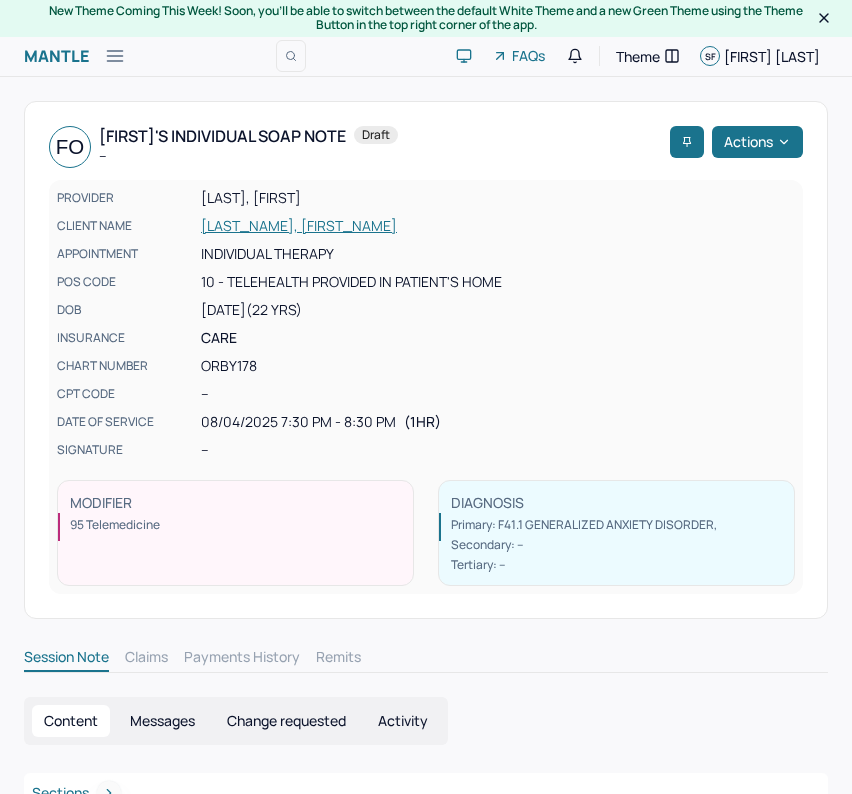 scroll, scrollTop: 407, scrollLeft: 0, axis: vertical 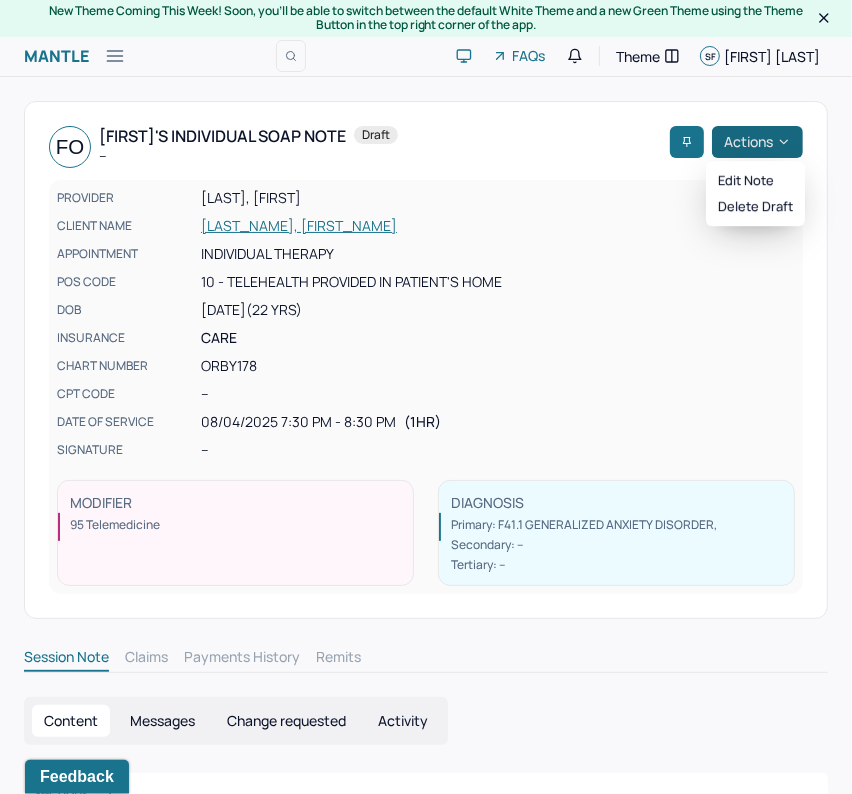 click on "Actions" at bounding box center [757, 142] 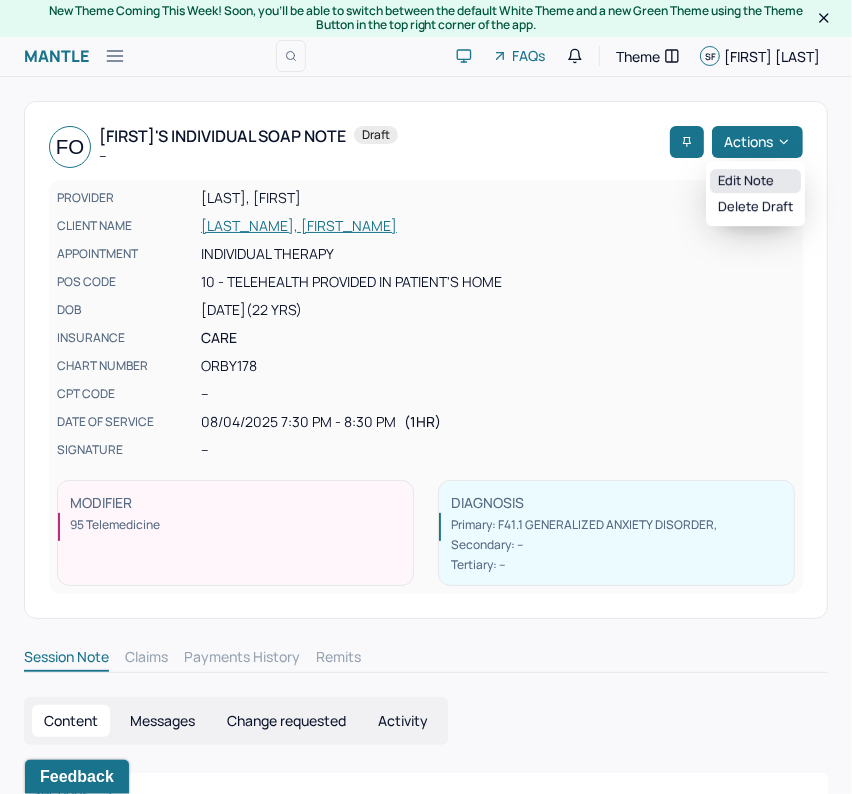 click on "Edit note" at bounding box center (755, 181) 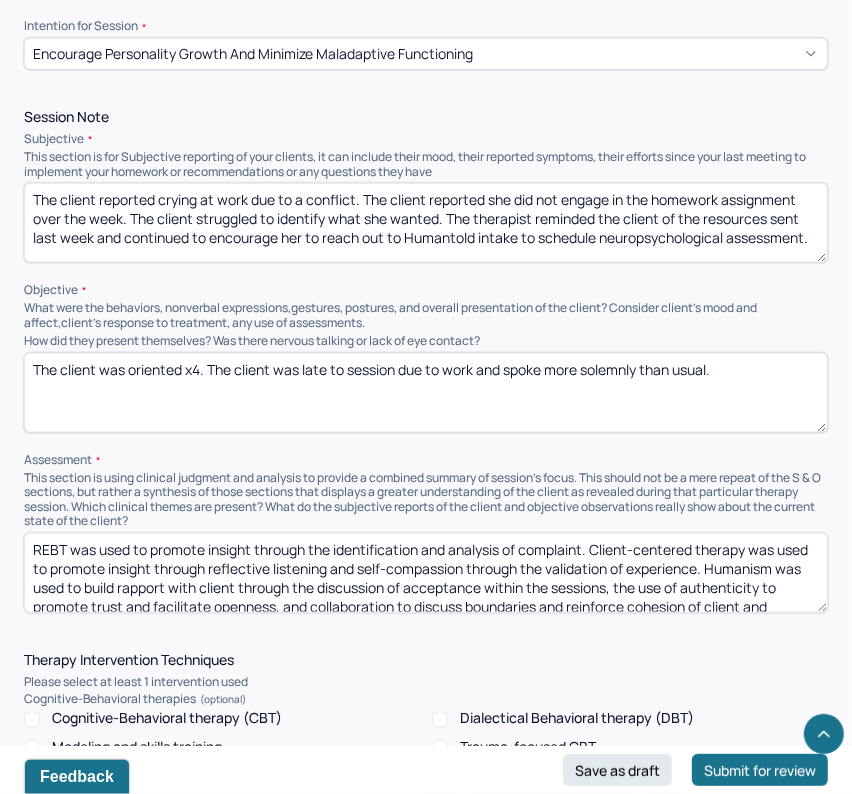 scroll, scrollTop: 1234, scrollLeft: 0, axis: vertical 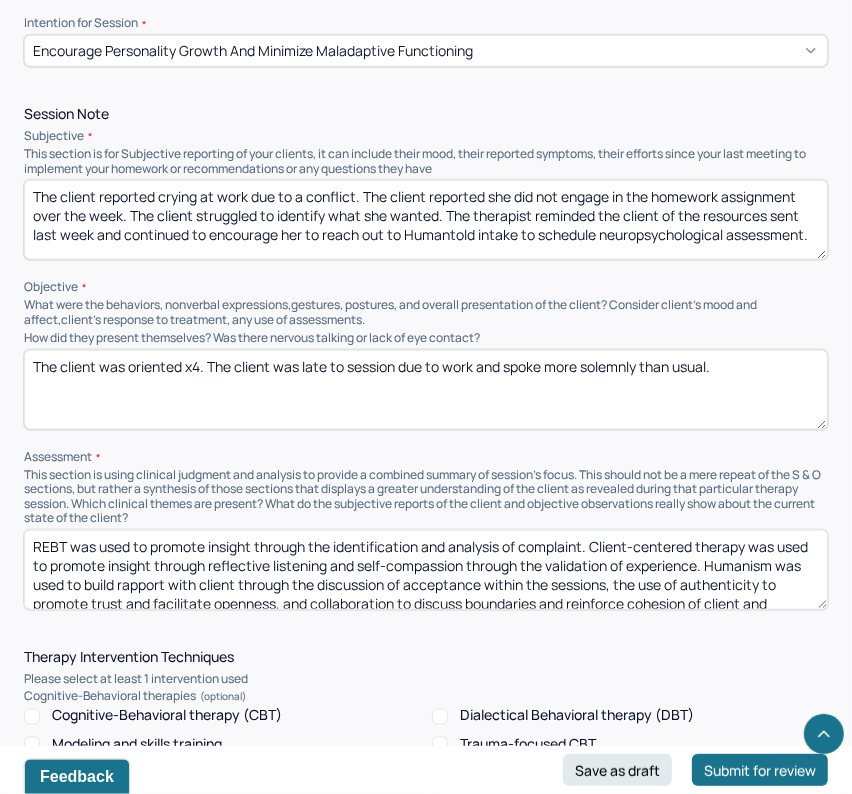 click on "The client was oriented x4. The client was late to session due to work and spoke more solemnly than usual." at bounding box center [426, 390] 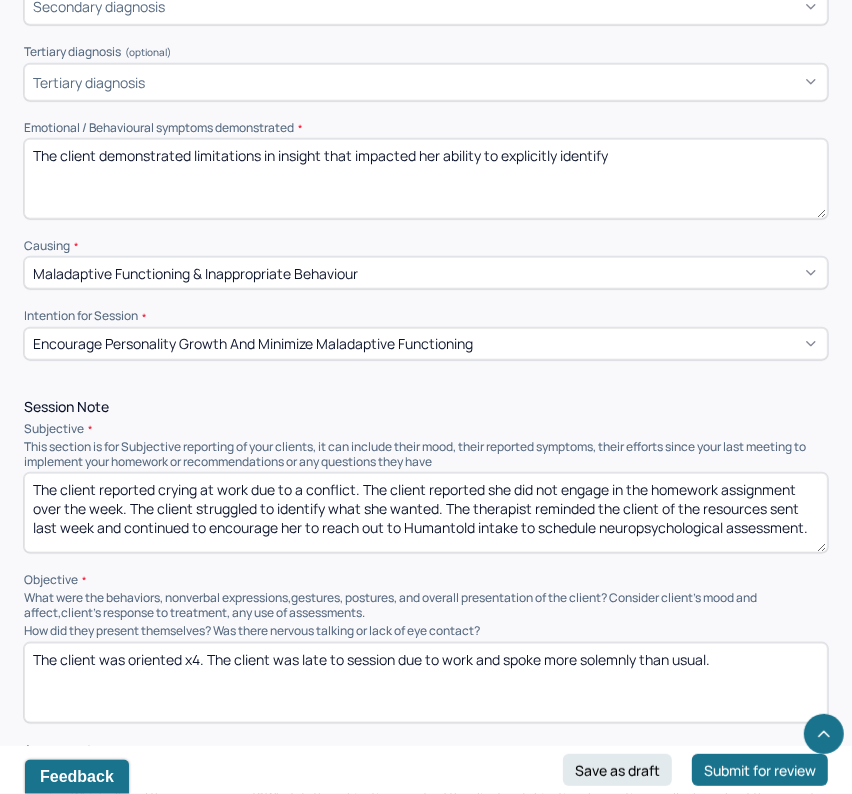 scroll, scrollTop: 935, scrollLeft: 0, axis: vertical 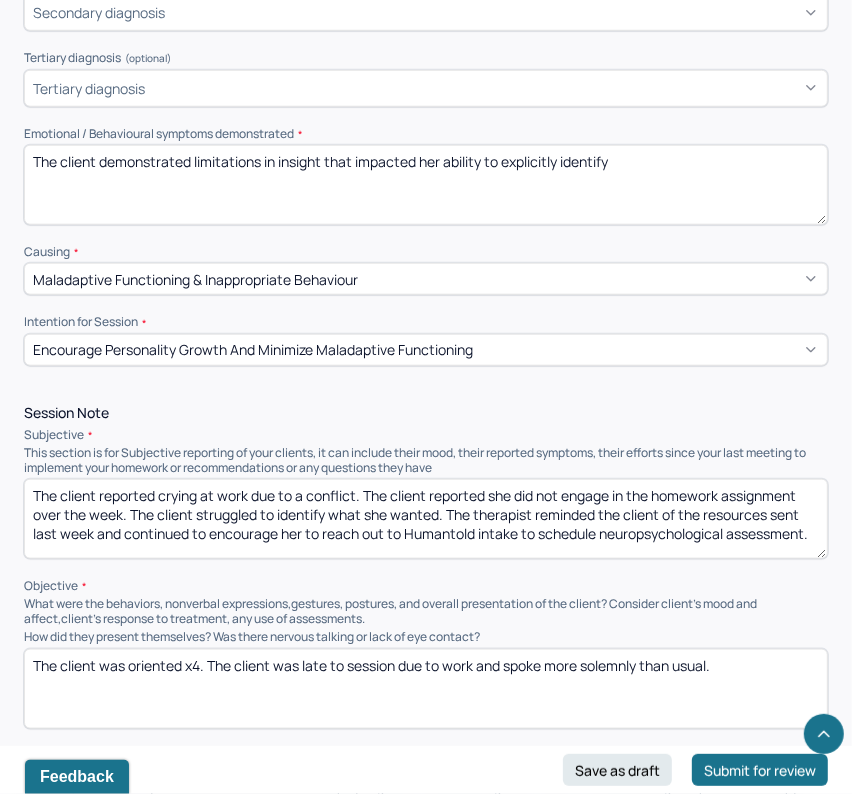 click on "The client demonstrated limitations in insight that impacted her ability to explicitly identify" at bounding box center (426, 185) 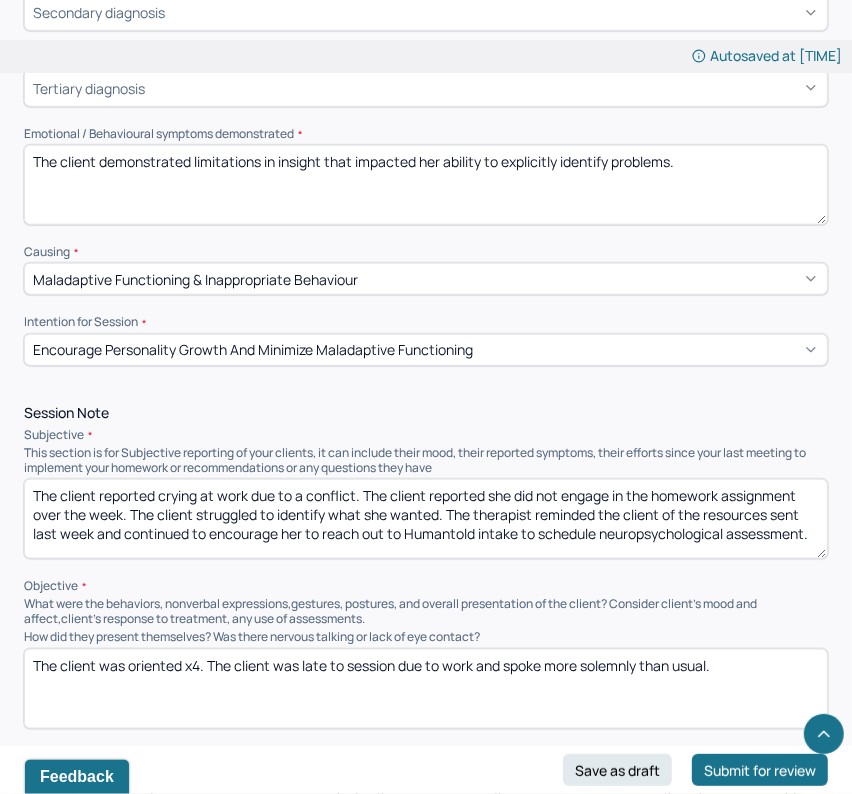 scroll, scrollTop: 942, scrollLeft: 0, axis: vertical 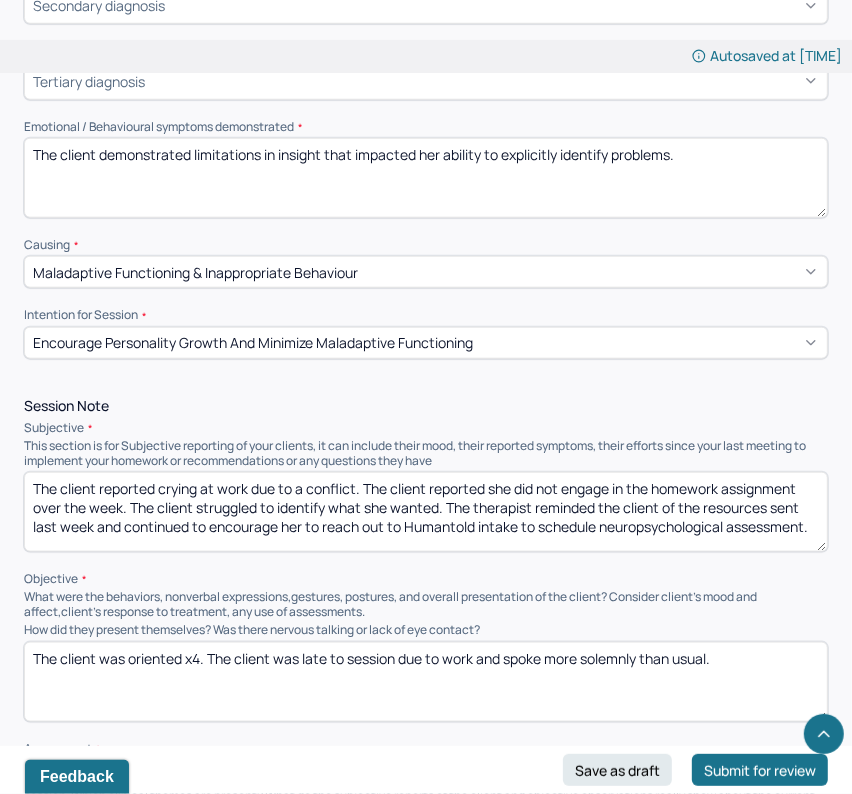 click on "The client demonstrated limitations in insight that impacted her ability to explicitly identify problems." at bounding box center [426, 178] 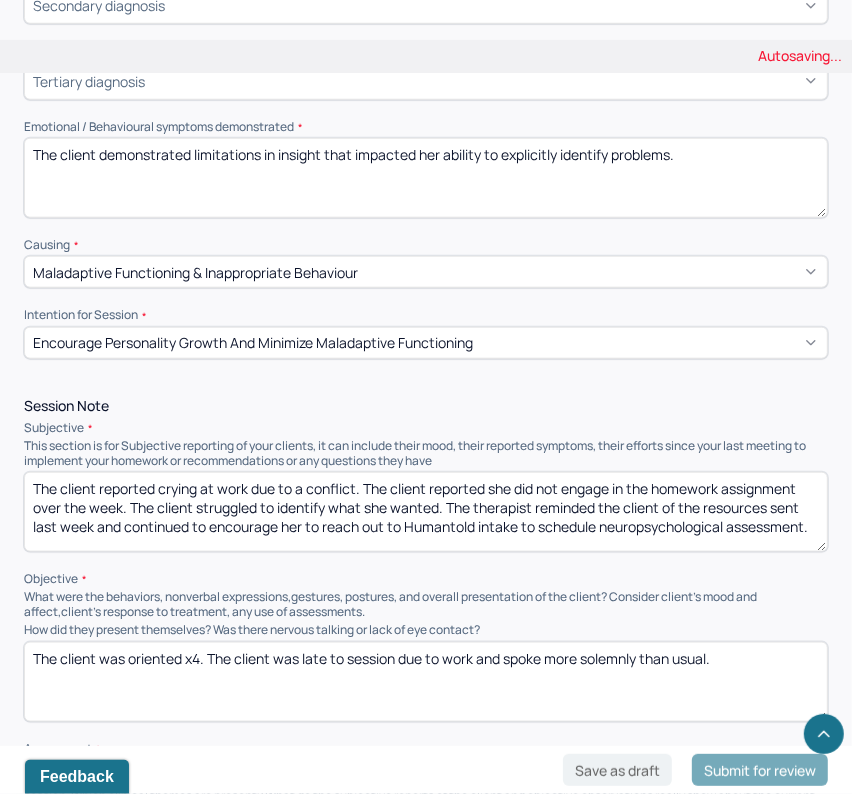 click on "The client reported crying at work due to a conflict. The client reported she did not engage in the homework assignment over the week. The client struggled to identify what she wanted. The therapist reminded the client of the resources sent last week and continued to encourage her to reach out to Humantold intake to schedule neuropsychological assessment." at bounding box center [426, 512] 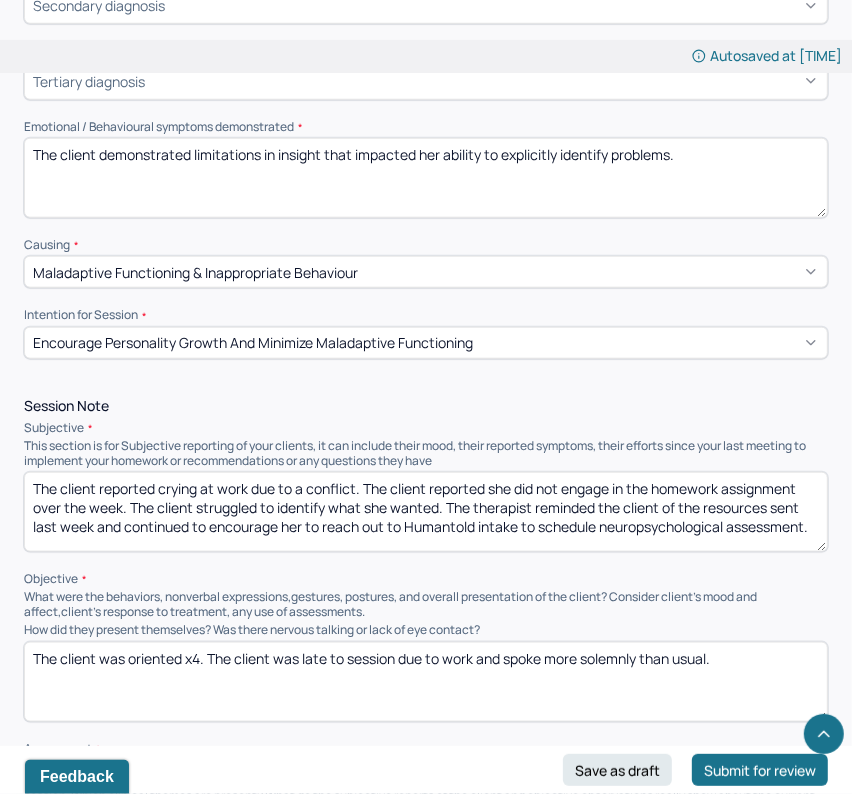 click on "The client reported crying at work due to a conflict. The client reported she did not engage in the homework assignment over the week. The client struggled to identify what she wanted. The therapist reminded the client of the resources sent last week and continued to encourage her to reach out to Humantold intake to schedule neuropsychological assessment." at bounding box center [426, 512] 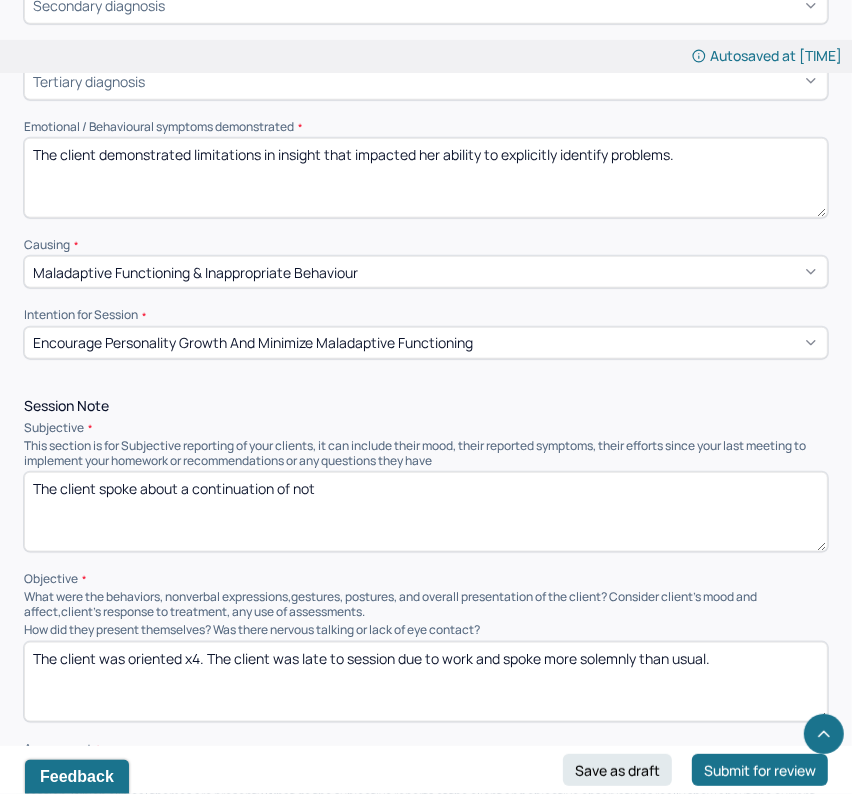 click on "The client spoke about a continuation of not" at bounding box center (426, 512) 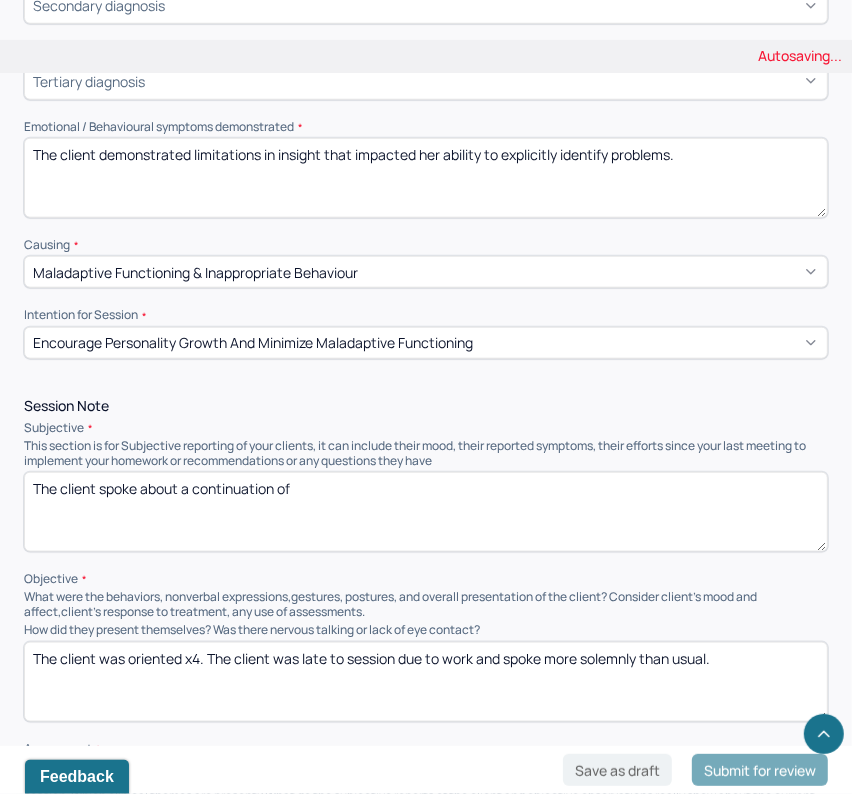 click on "The client spoke about a continuation of not" at bounding box center [426, 512] 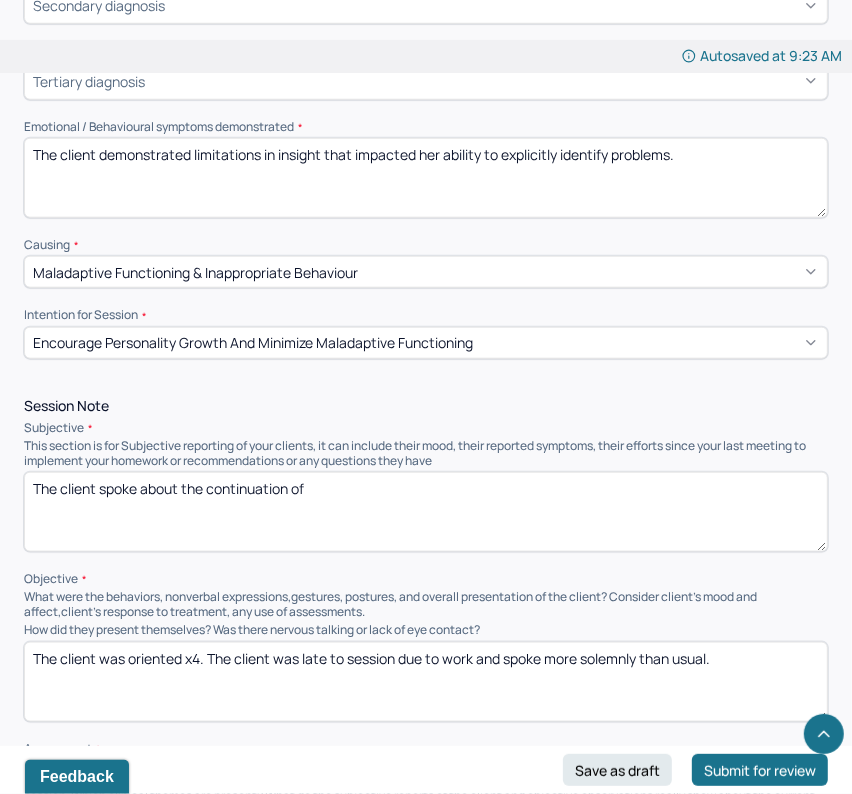 click on "The client spoke about a continuation of" at bounding box center (426, 512) 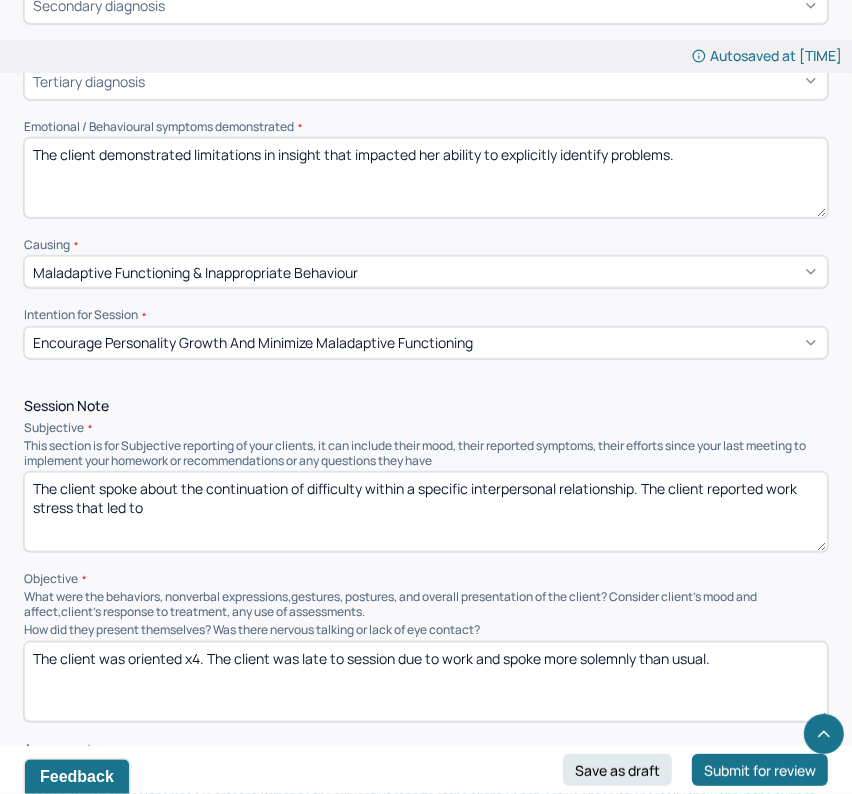click on "The client spoke about the continuation of difficulty within a specific interpersonal relationship. The client reported work stress that led to" at bounding box center [426, 512] 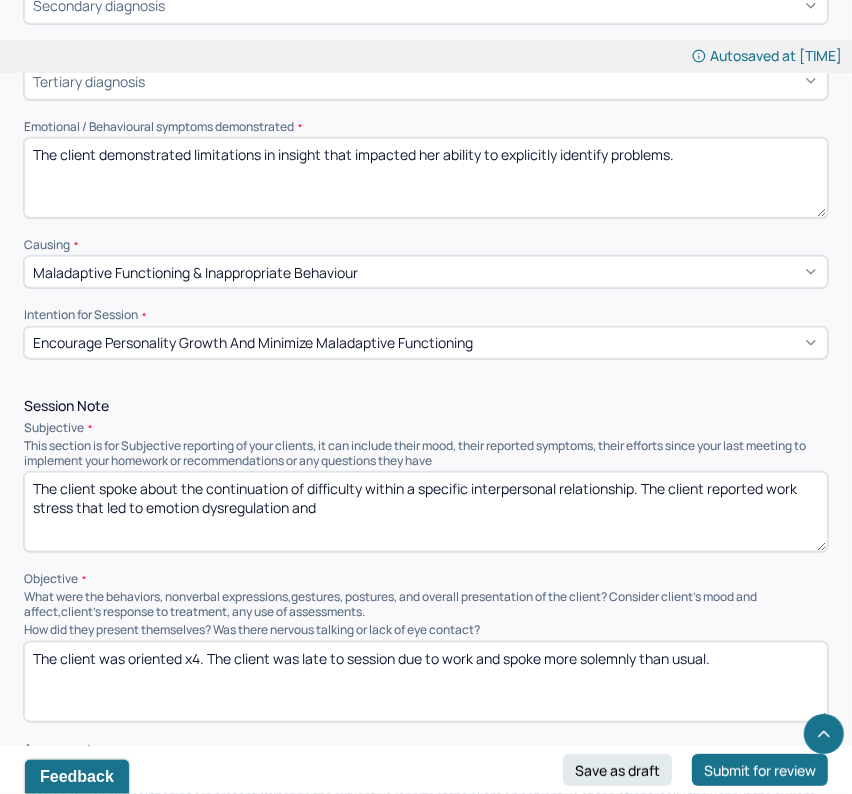 click on "The client spoke about the continuation of difficulty within a specific interpersonal relationship. The client reported work stress that led to emotion dysregulation and" at bounding box center [426, 512] 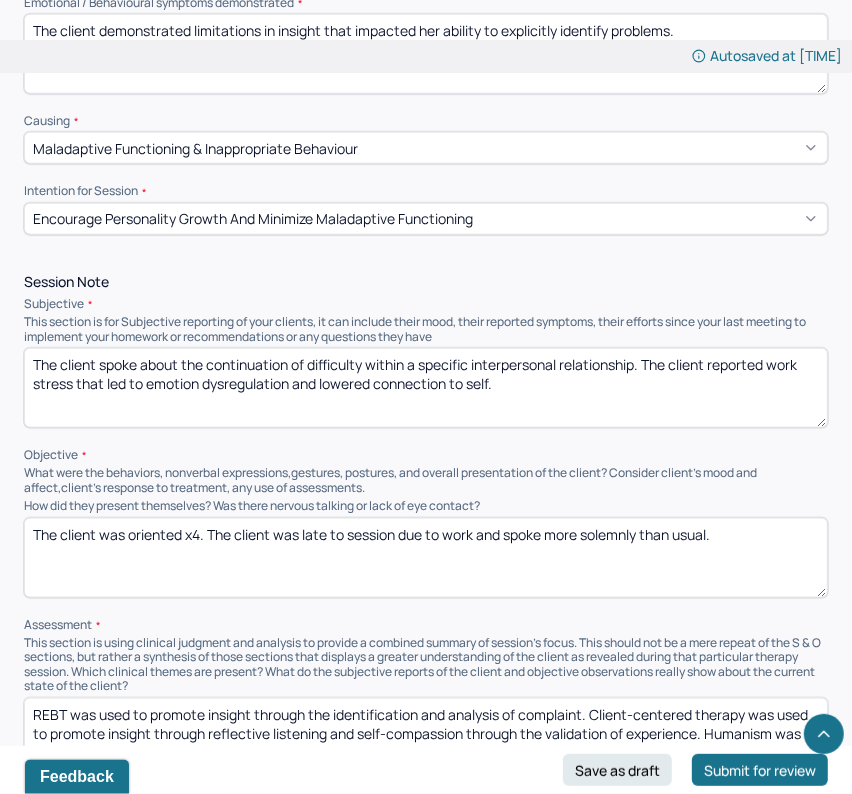 scroll, scrollTop: 1106, scrollLeft: 0, axis: vertical 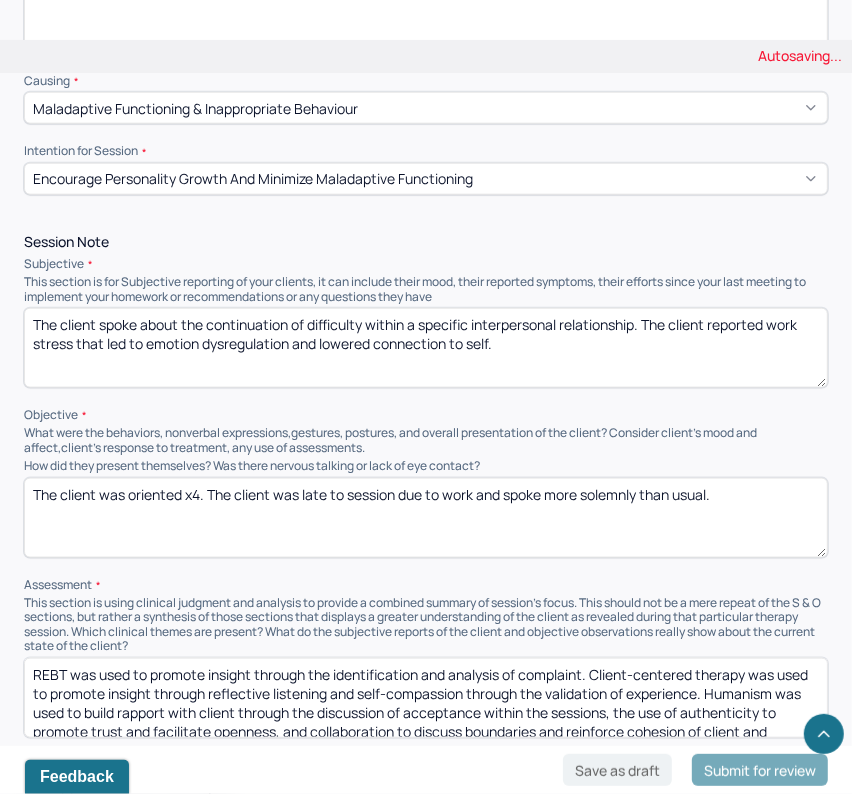 type on "The client spoke about the continuation of difficulty within a specific interpersonal relationship. The client reported work stress that led to emotion dysregulation and lowered connection to self." 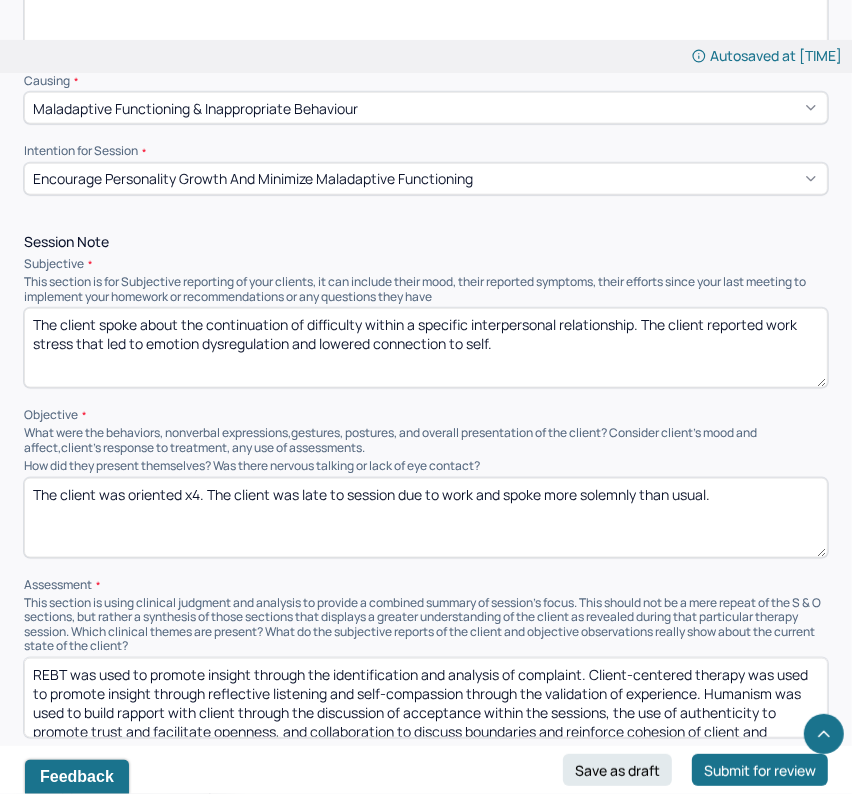 drag, startPoint x: 188, startPoint y: 490, endPoint x: 683, endPoint y: 573, distance: 501.91034 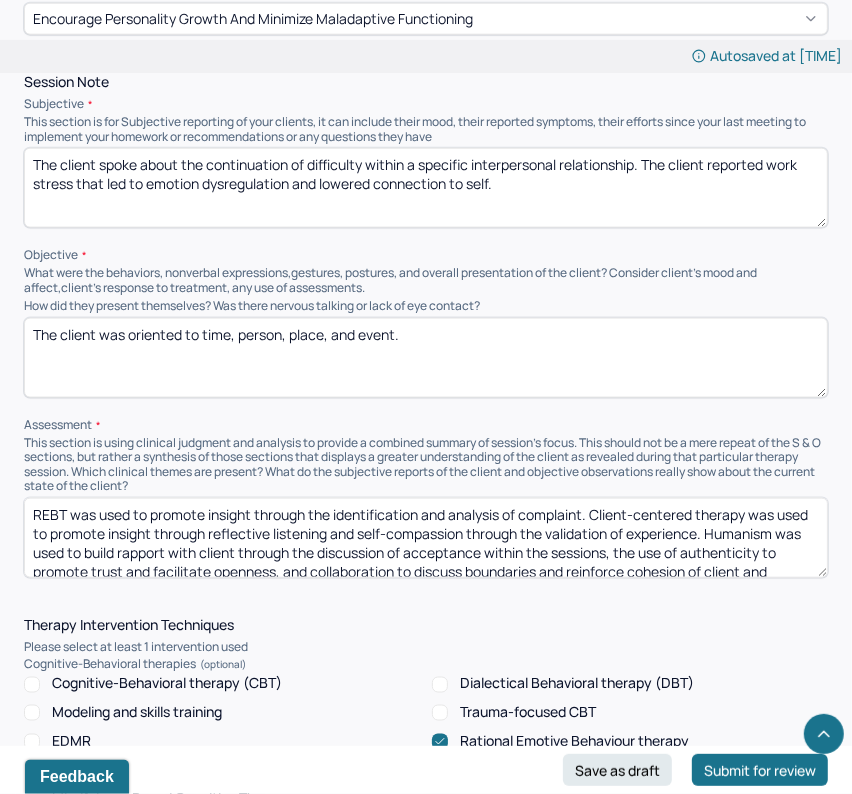 scroll, scrollTop: 1267, scrollLeft: 0, axis: vertical 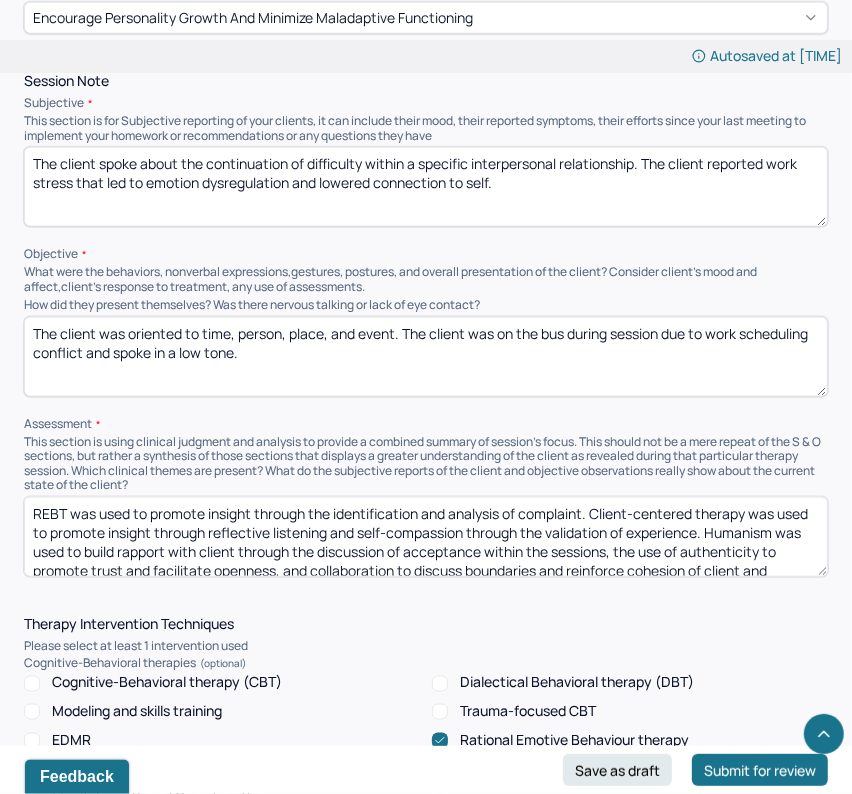 type on "The client was oriented to time, person, place, and event. The client was on the bus during session due to work scheduling conflict and spoke in a low tone." 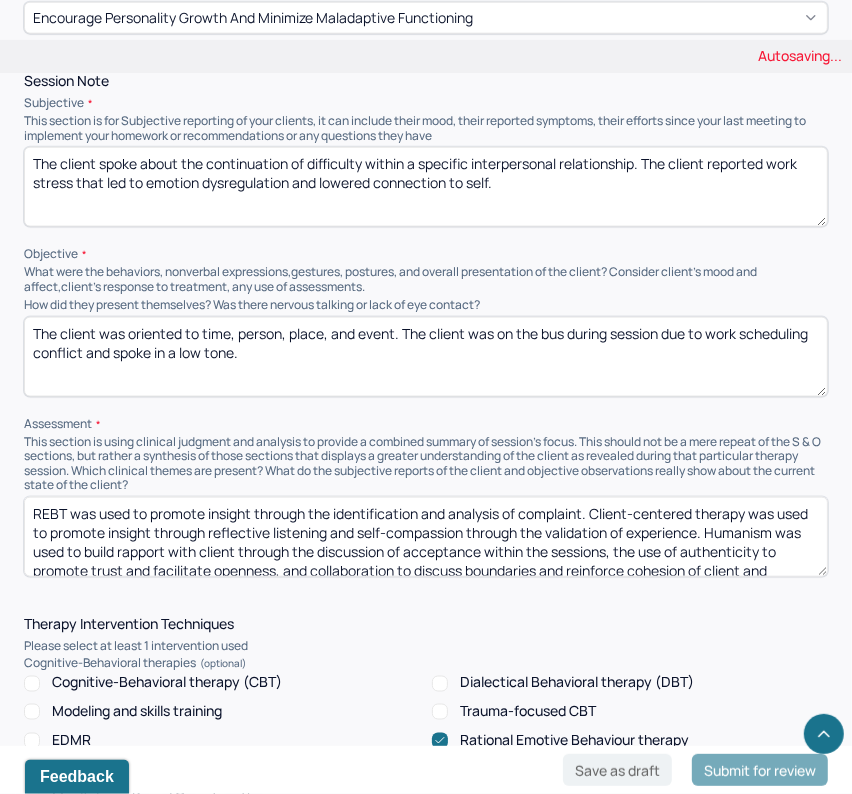 click on "The client spoke about the continuation of difficulty within a specific interpersonal relationship. The client reported work stress that led to emotion dysregulation and lowered connection to self." at bounding box center [426, 187] 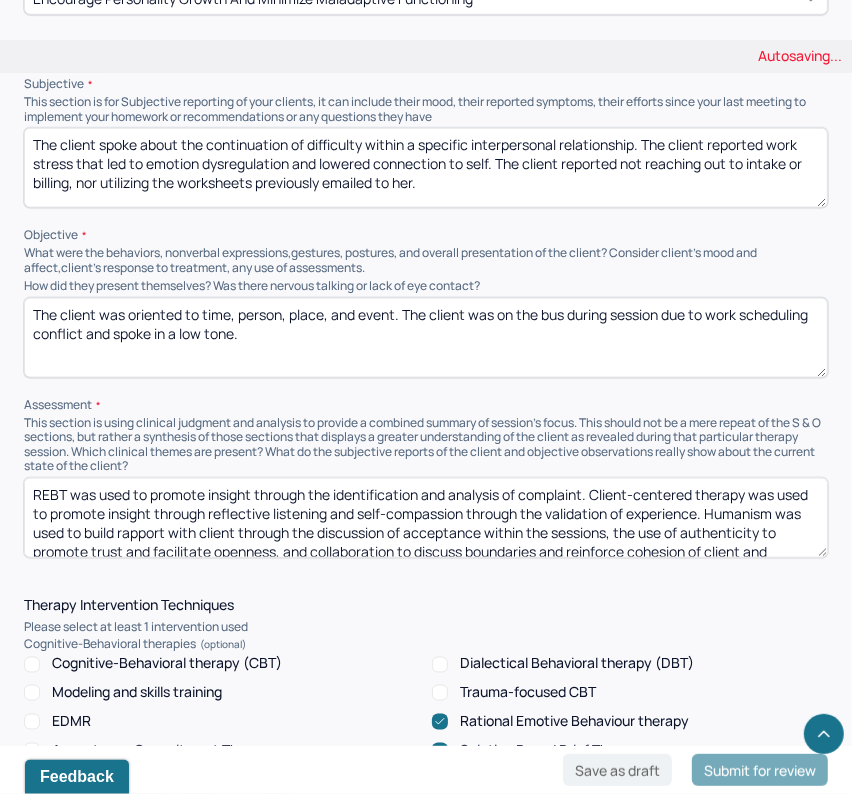 scroll, scrollTop: 1292, scrollLeft: 0, axis: vertical 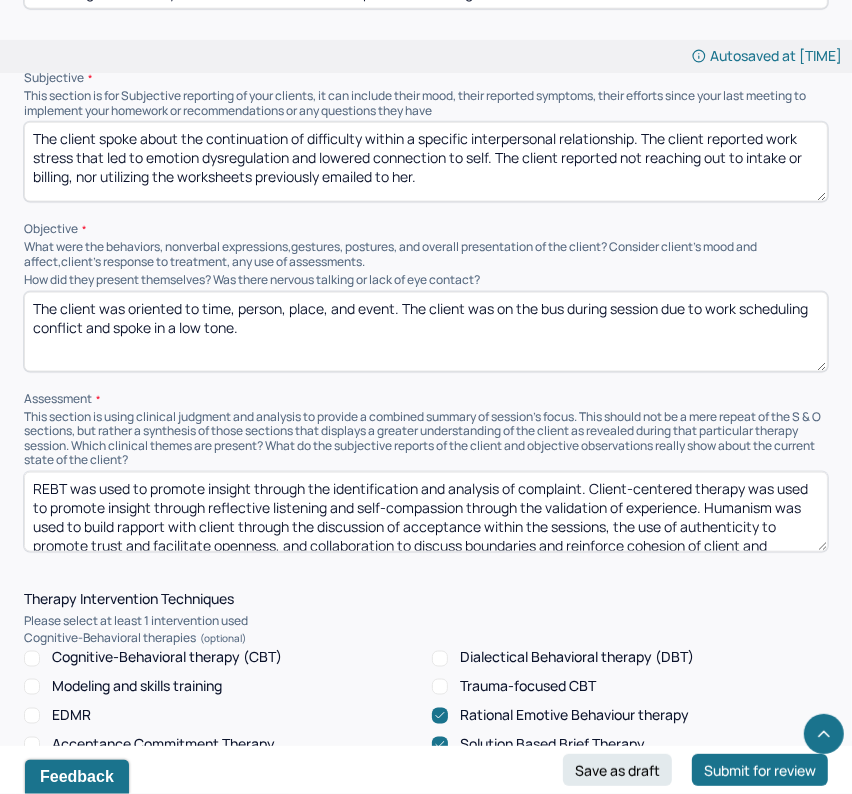 click on "The client spoke about the continuation of difficulty within a specific interpersonal relationship. The client reported work stress that led to emotion dysregulation and lowered connection to self. The client reported not reaching out to intake or billing, nor utilizing the worksheets previously emailed to her." at bounding box center (426, 162) 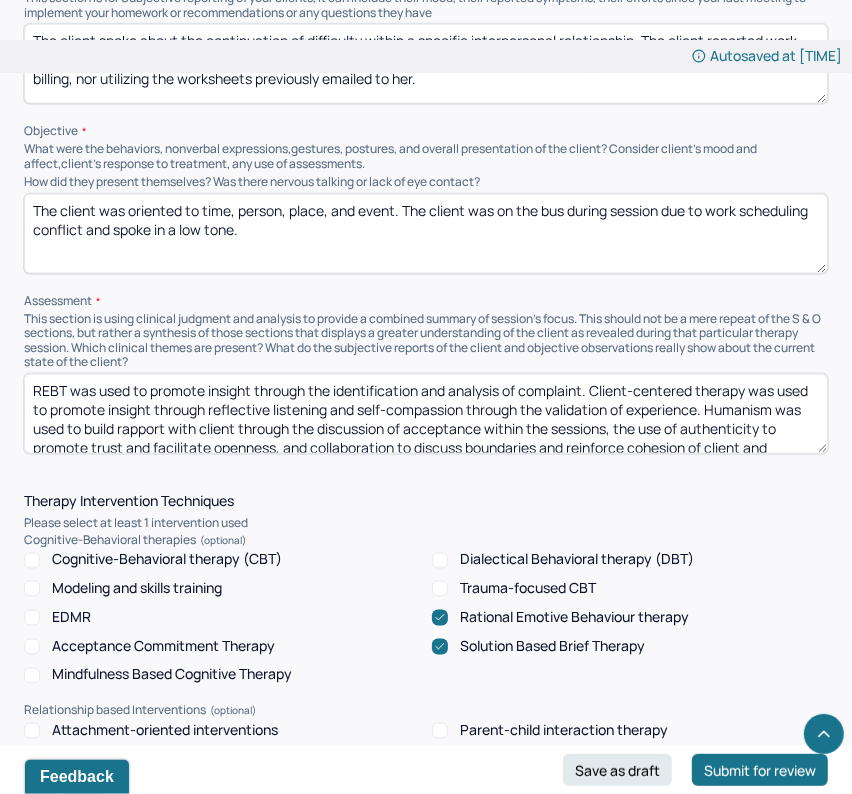 scroll, scrollTop: 1411, scrollLeft: 0, axis: vertical 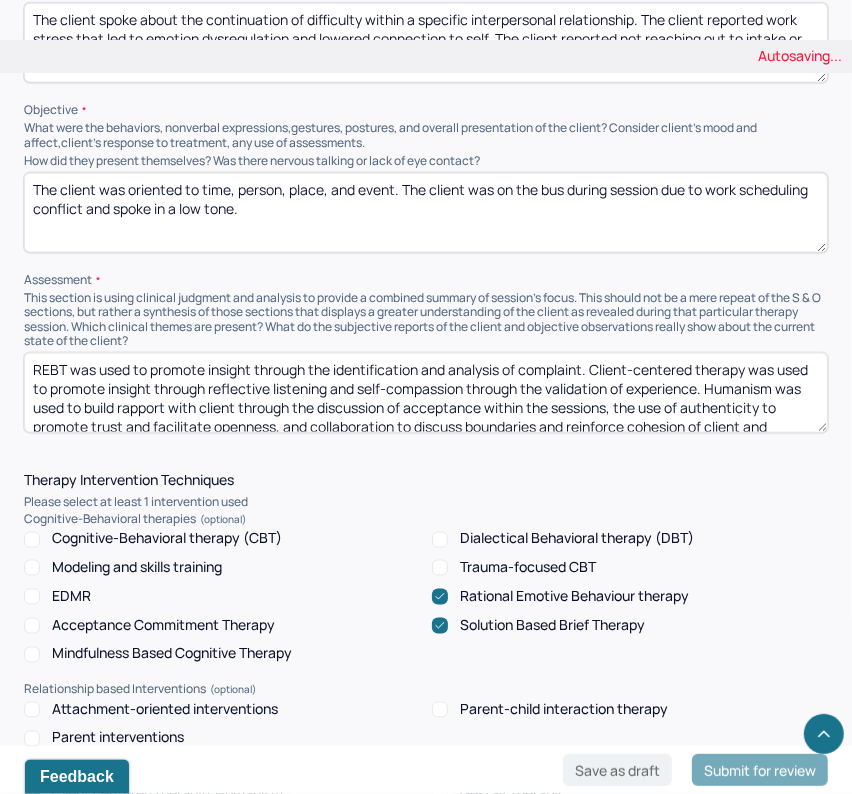 type on "The client was oriented to time, person, place, and event. The client was on the bus during session due to work scheduling conflict and spoke in a low tone." 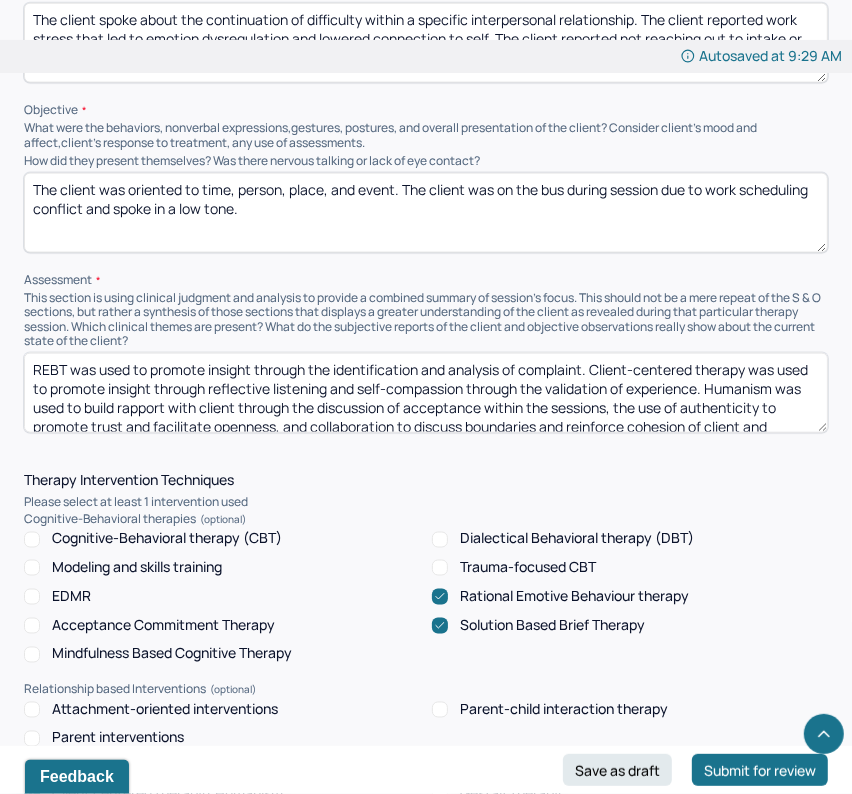 click on "REBT was used to promote insight through the identification and analysis of complaint. Client-centered therapy was used to promote insight through reflective listening and self-compassion through the validation of experience. Humanism was used to build rapport with client through the discussion of acceptance within the sessions, the use of authenticity to promote trust and facilitate openness, and collaboration to discuss boundaries and reinforce cohesion of client and clinician goals. Solution based brief therapy was used to build coping mechanisms by breaking down larger goals into smaller steps to make progress more achievable." at bounding box center [426, 393] 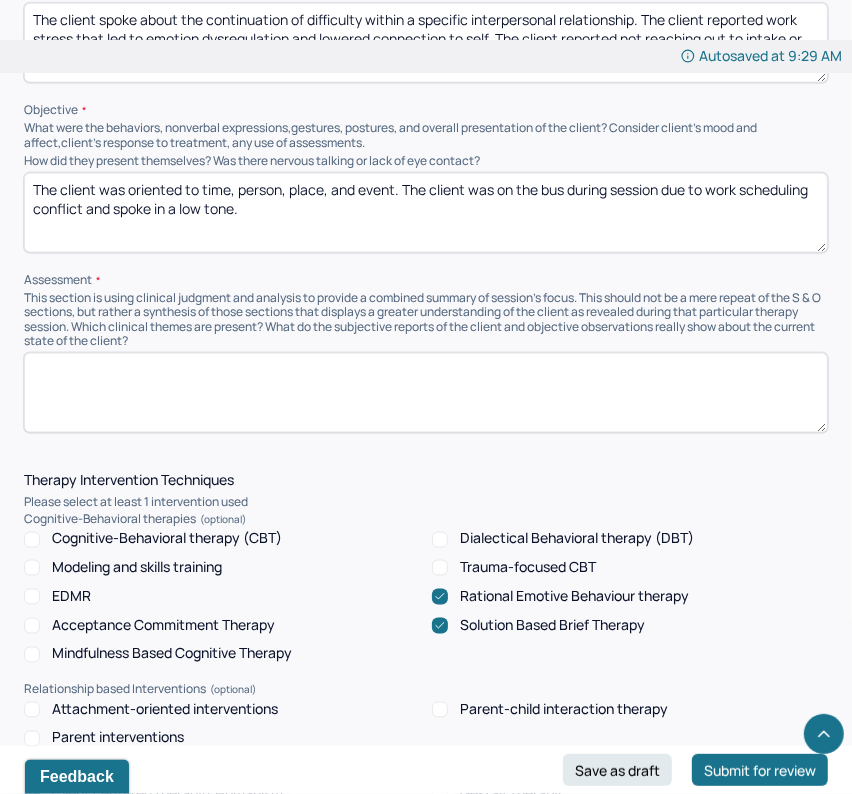 paste on "CBT was used to build insight through the use of Socratic questioning and downward arrow technique." 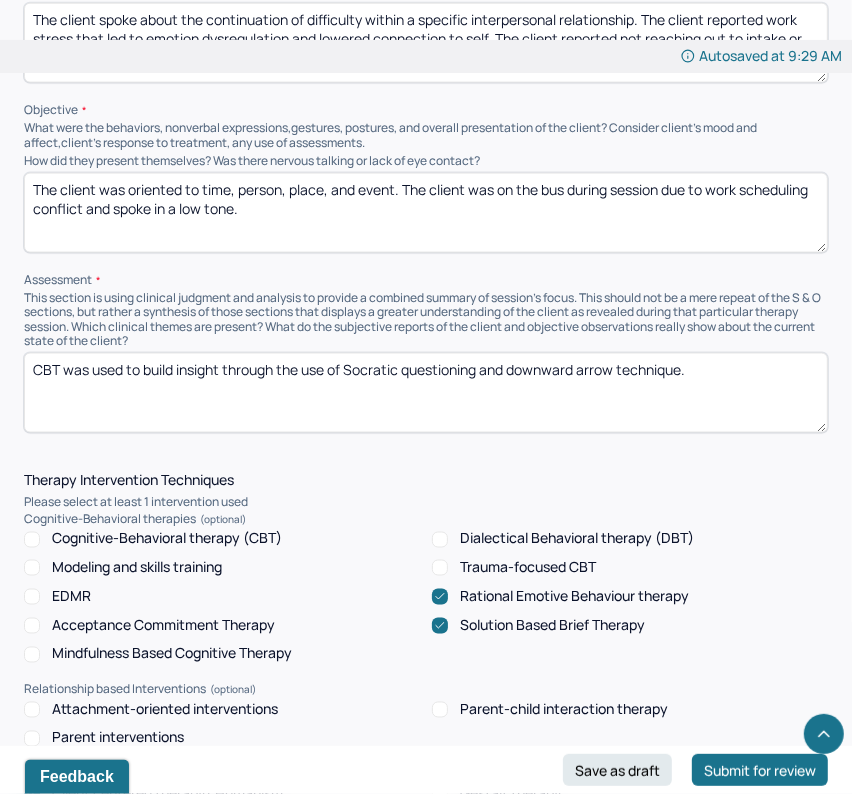 type on "CBT was used to build insight through the use of Socratic questioning and downward arrow technique." 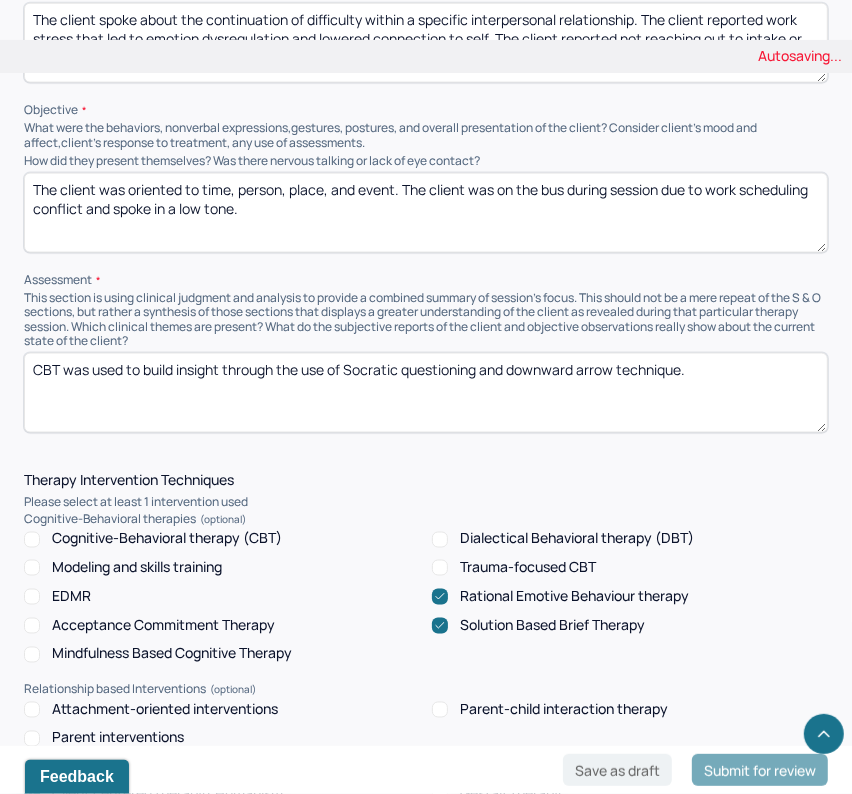 click on "Cognitive-Behavioral therapy (CBT)" at bounding box center (167, 539) 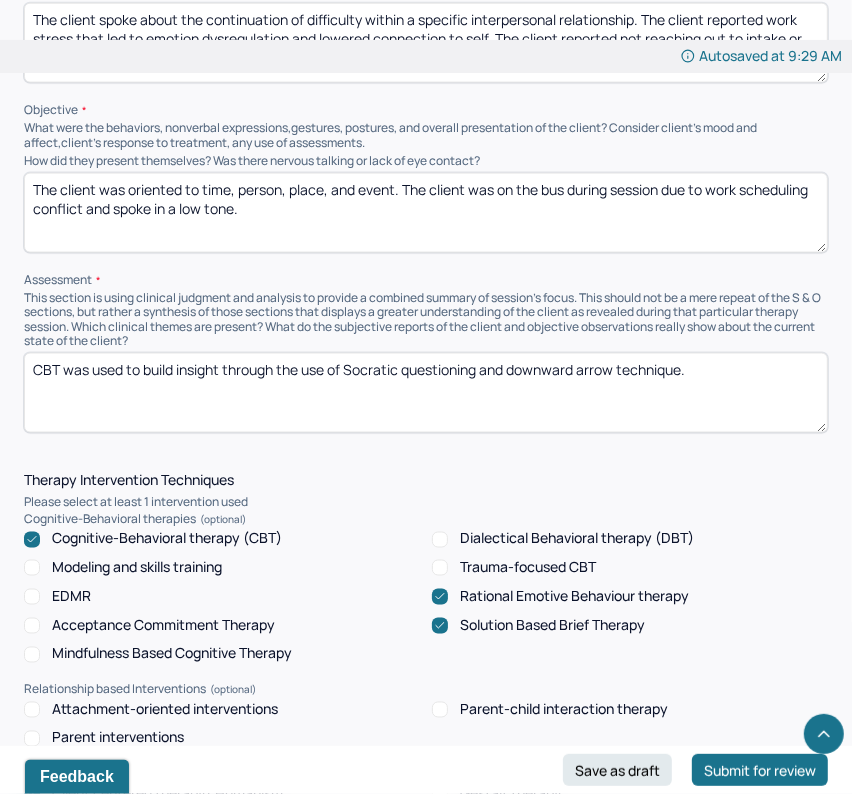 click on "Rational Emotive Behaviour therapy" at bounding box center [574, 597] 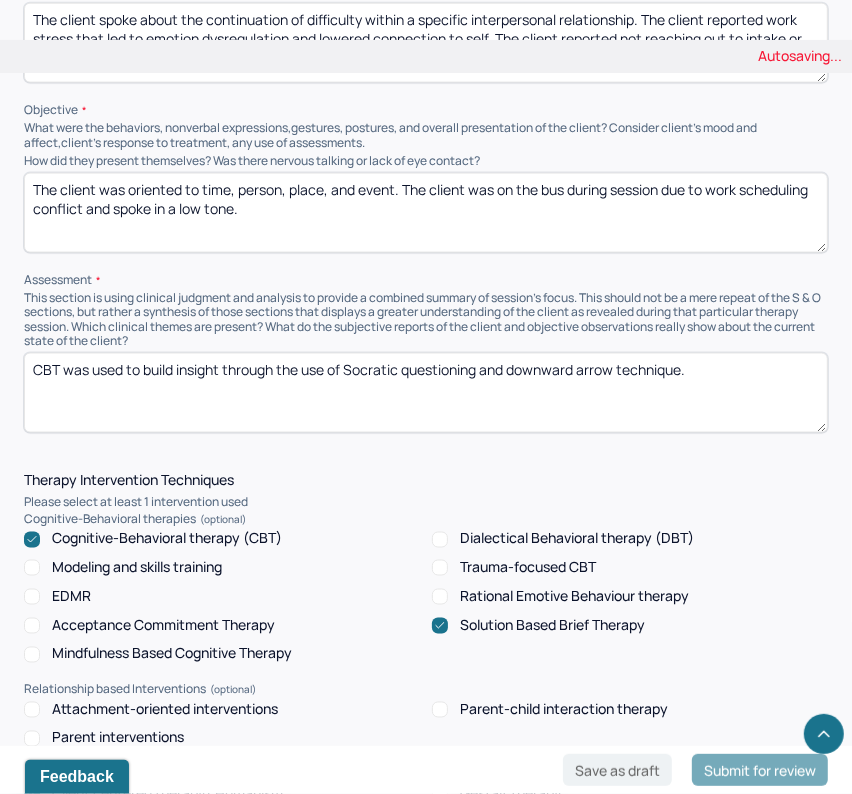 click on "Rational Emotive Behaviour therapy" at bounding box center (574, 597) 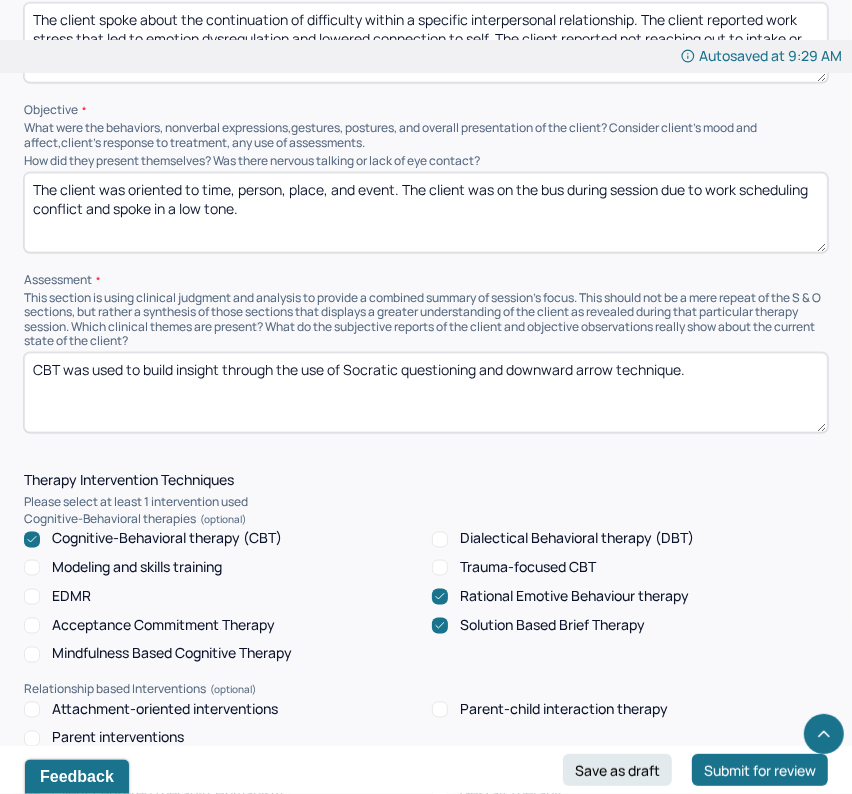 click on "CBT was used to build insight through the use of Socratic questioning and downward arrow technique." at bounding box center [426, 393] 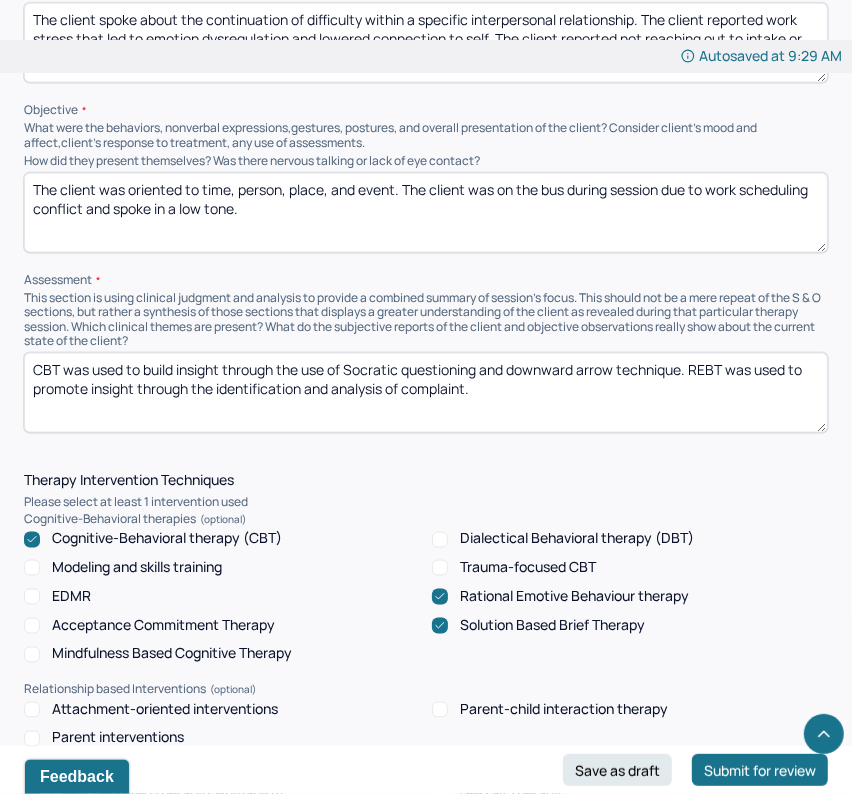 paste on "ACT was used to promote self-compassion and insight through the promotion of acceptance of difficult content." 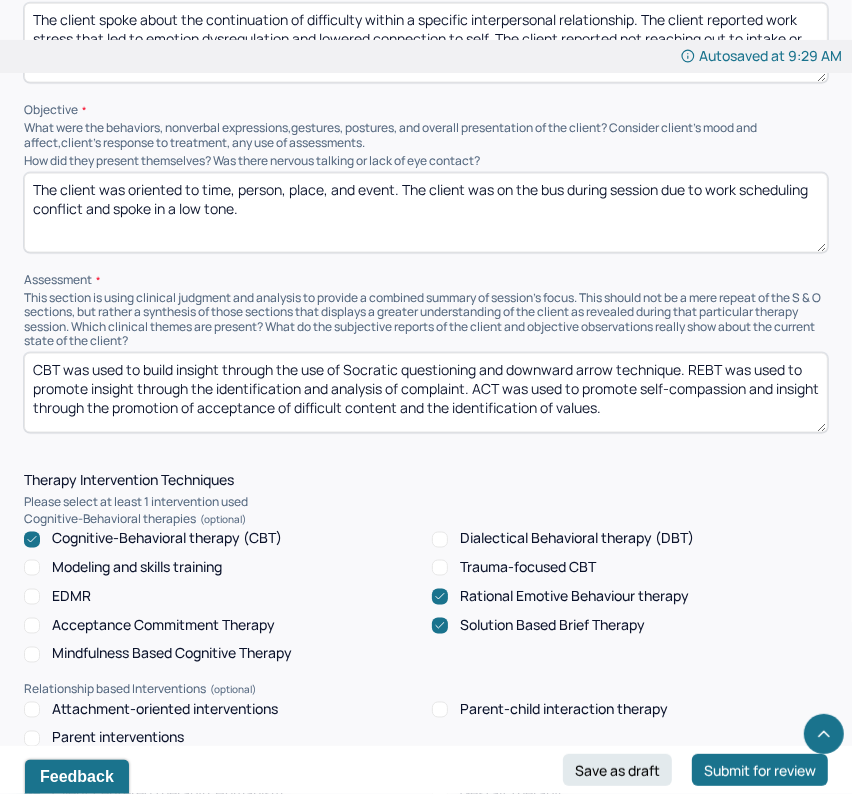 type on "CBT was used to build insight through the use of Socratic questioning and downward arrow technique. REBT was used to promote insight through the identification and analysis of complaint. ACT was used to promote self-compassion and insight through the promotion of acceptance of difficult content and the identification of values." 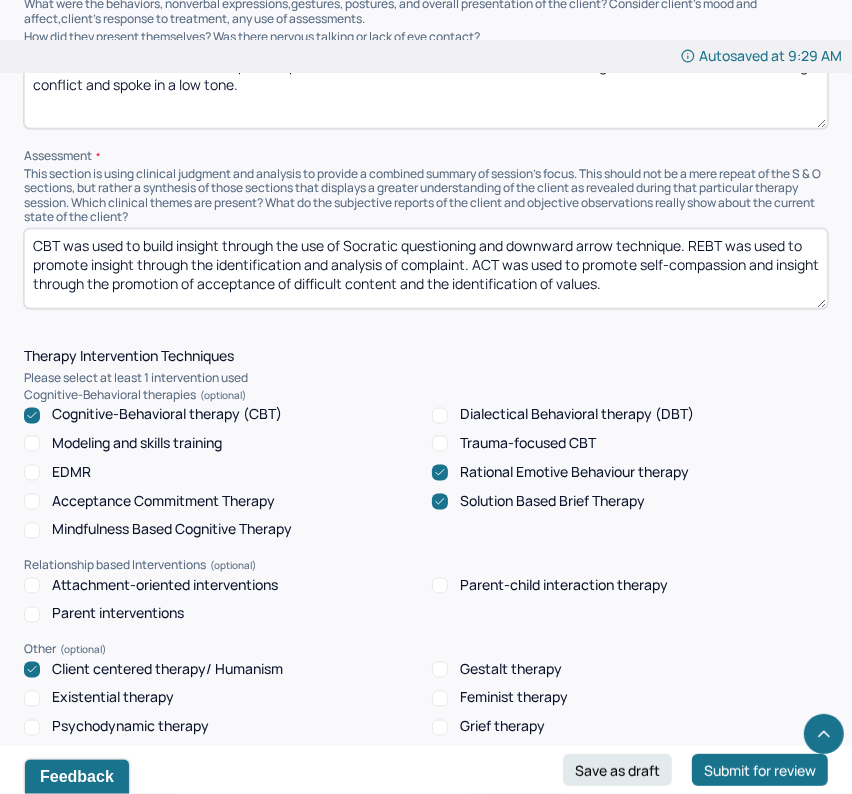 scroll, scrollTop: 1556, scrollLeft: 0, axis: vertical 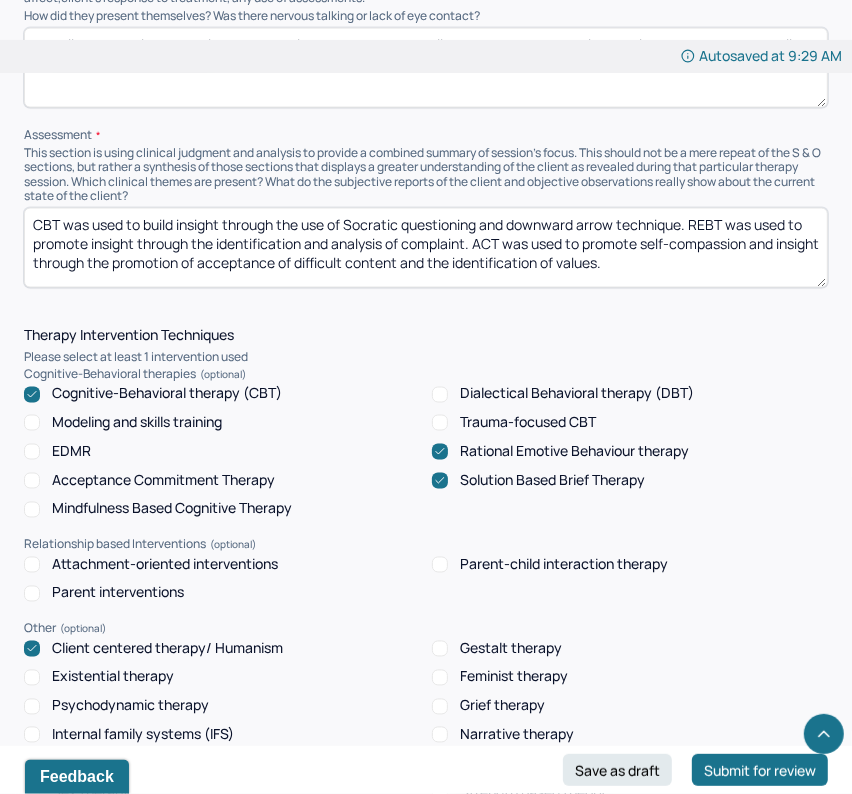 click on "Acceptance Commitment Therapy" at bounding box center (163, 481) 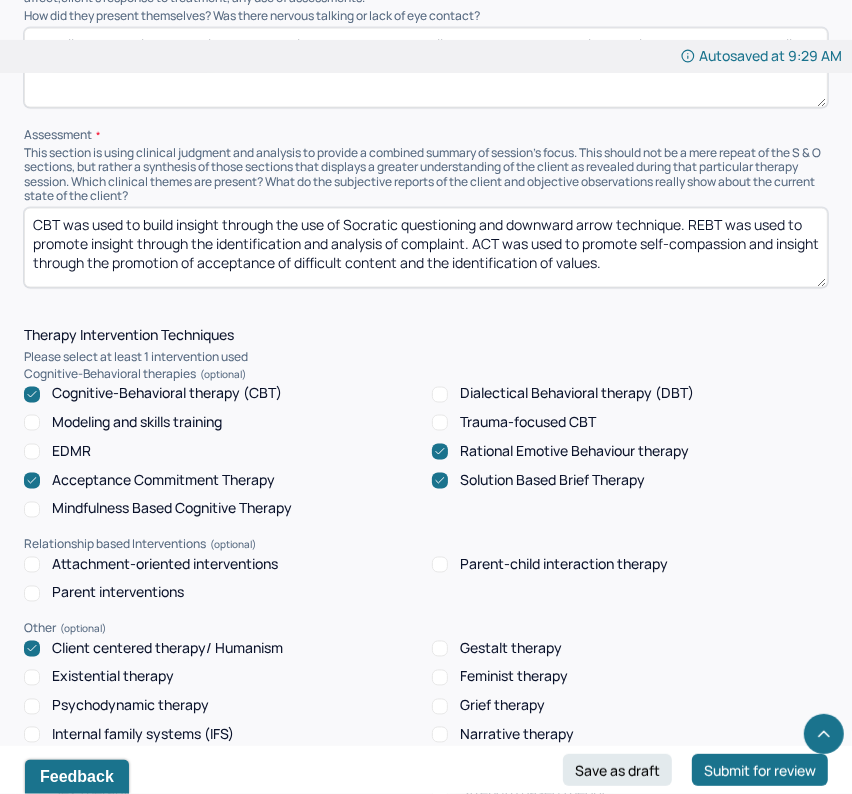 scroll, scrollTop: 1582, scrollLeft: 0, axis: vertical 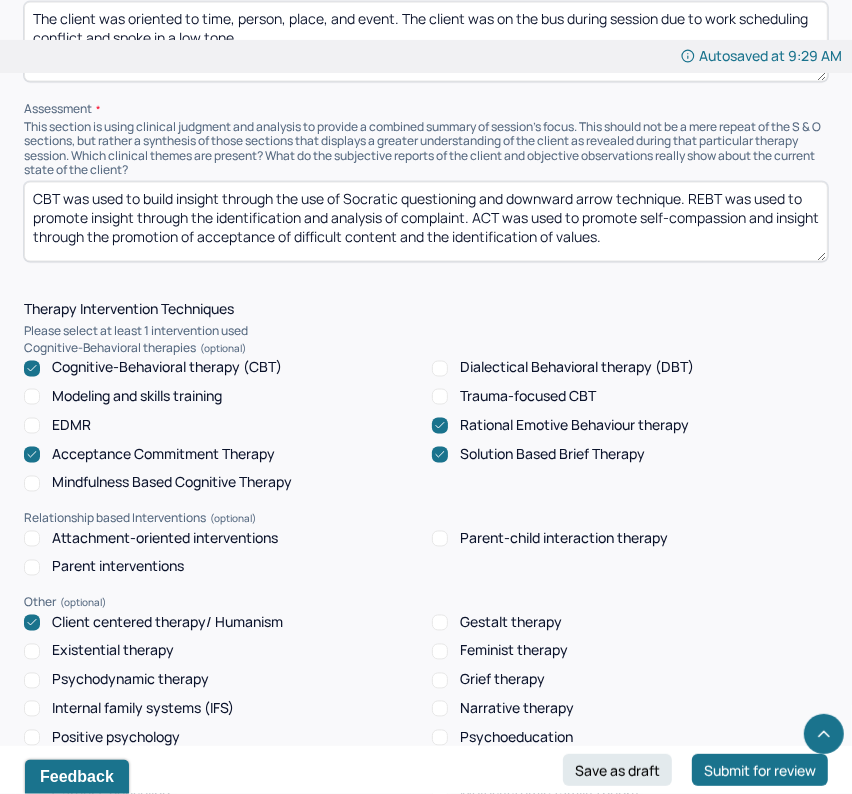 click on "CBT was used to build insight through the use of Socratic questioning and downward arrow technique. REBT was used to promote insight through the identification and analysis of complaint. ACT was used to promote self-compassion and insight through the promotion of acceptance of difficult content and the identification of values." at bounding box center [426, 222] 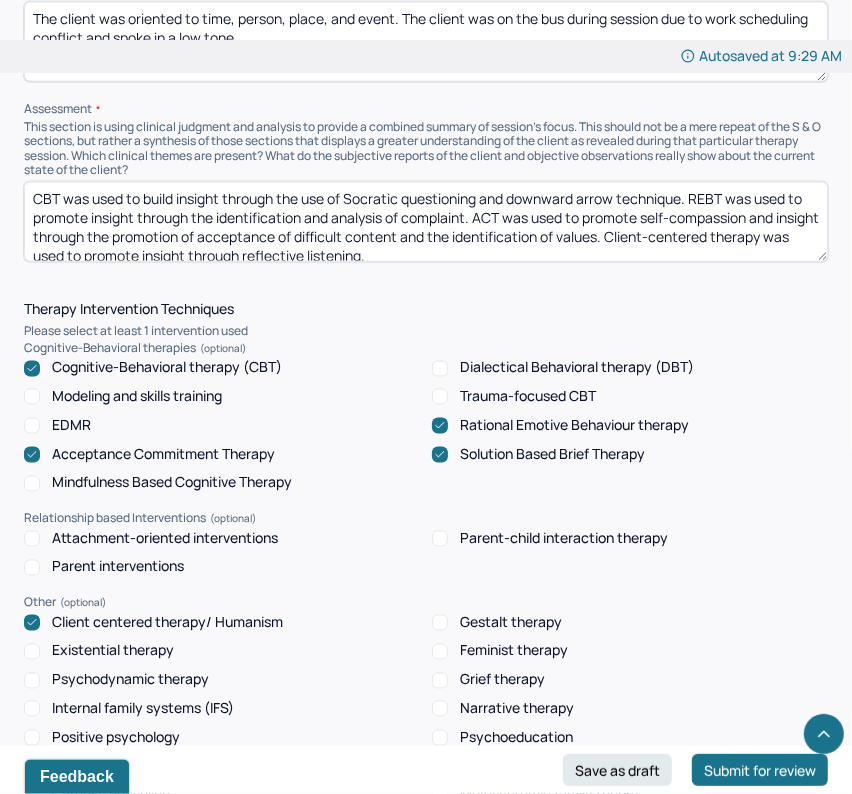 scroll, scrollTop: 5, scrollLeft: 0, axis: vertical 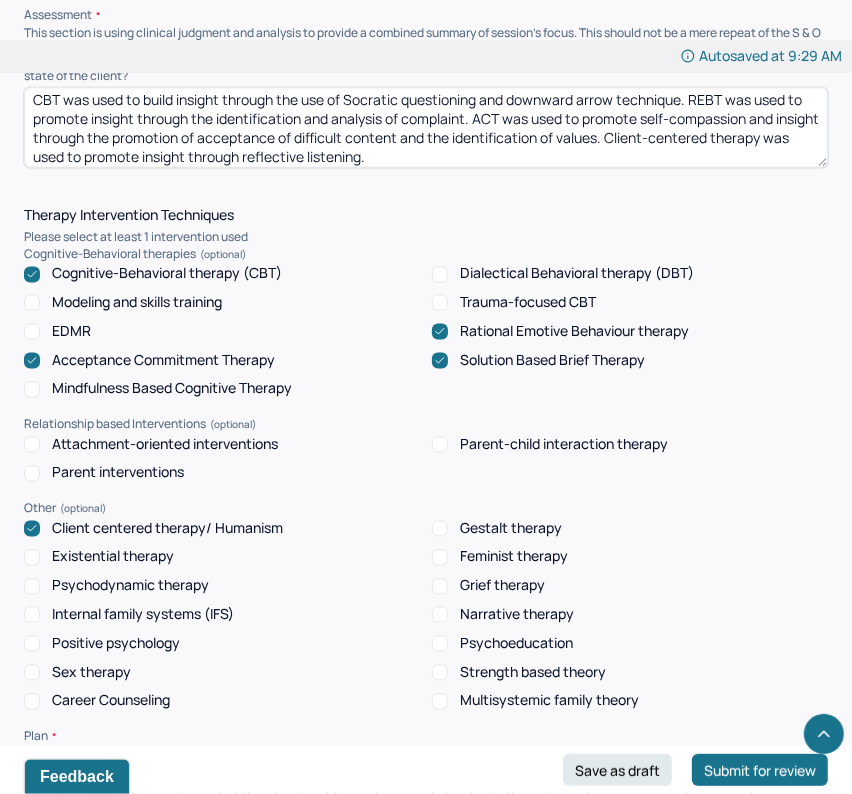 type on "CBT was used to build insight through the use of Socratic questioning and downward arrow technique. REBT was used to promote insight through the identification and analysis of complaint. ACT was used to promote self-compassion and insight through the promotion of acceptance of difficult content and the identification of values. Client-centered therapy was used to promote insight through reflective listening." 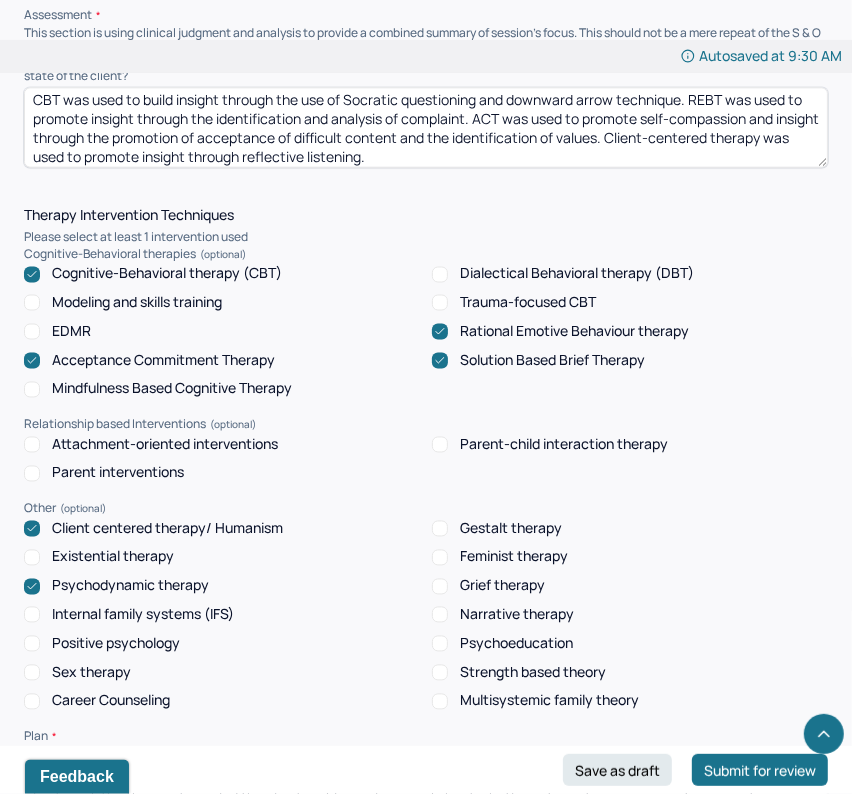 click on "Psychodynamic therapy" at bounding box center (130, 586) 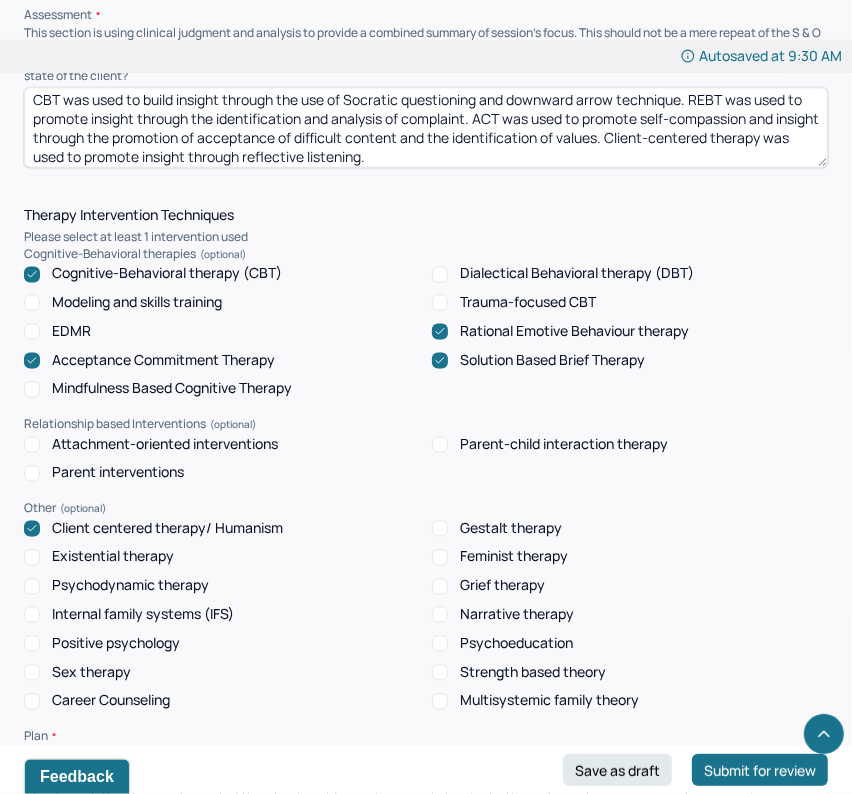 click on "Narrative therapy" at bounding box center [517, 615] 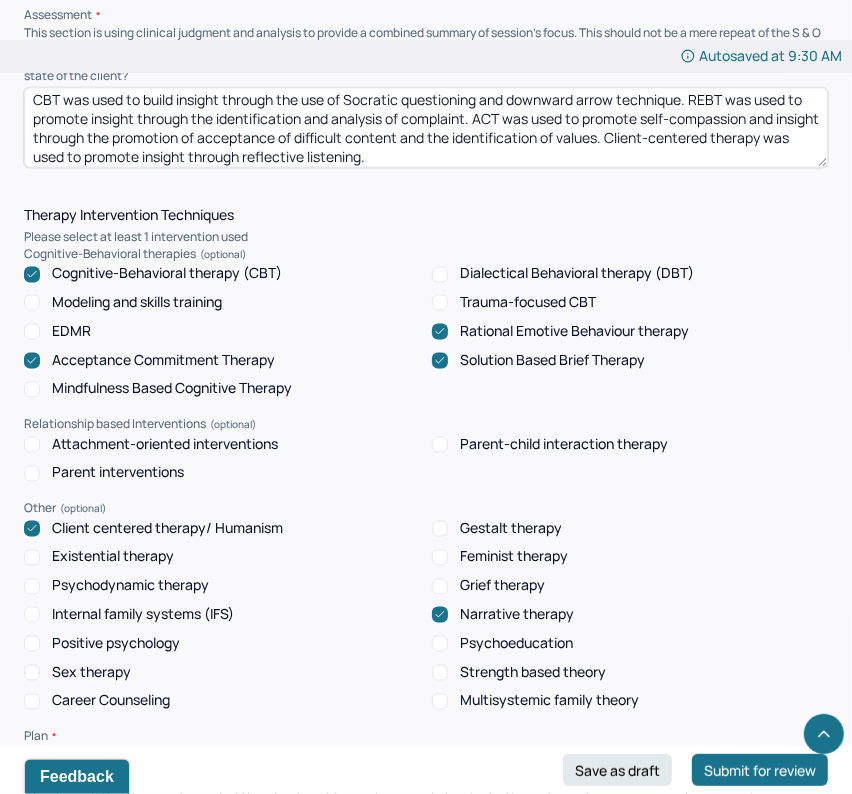 click on "CBT was used to build insight through the use of Socratic questioning and downward arrow technique. REBT was used to promote insight through the identification and analysis of complaint. ACT was used to promote self-compassion and insight through the promotion of acceptance of difficult content and the identification of values. Client-centered therapy was used to promote insight through reflective listening." at bounding box center [426, 128] 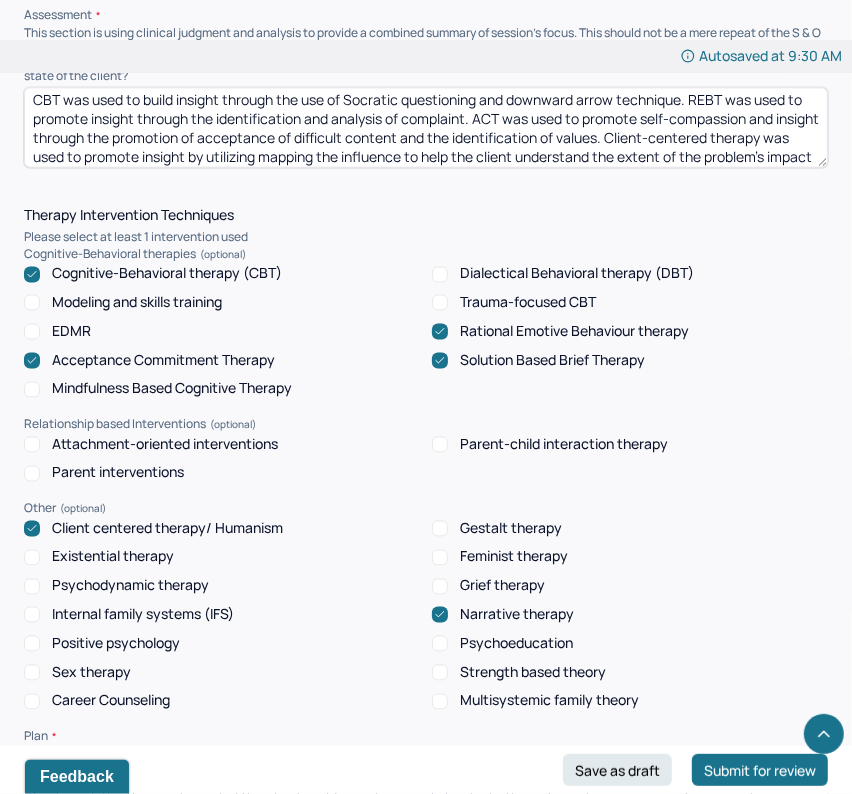 scroll, scrollTop: 25, scrollLeft: 0, axis: vertical 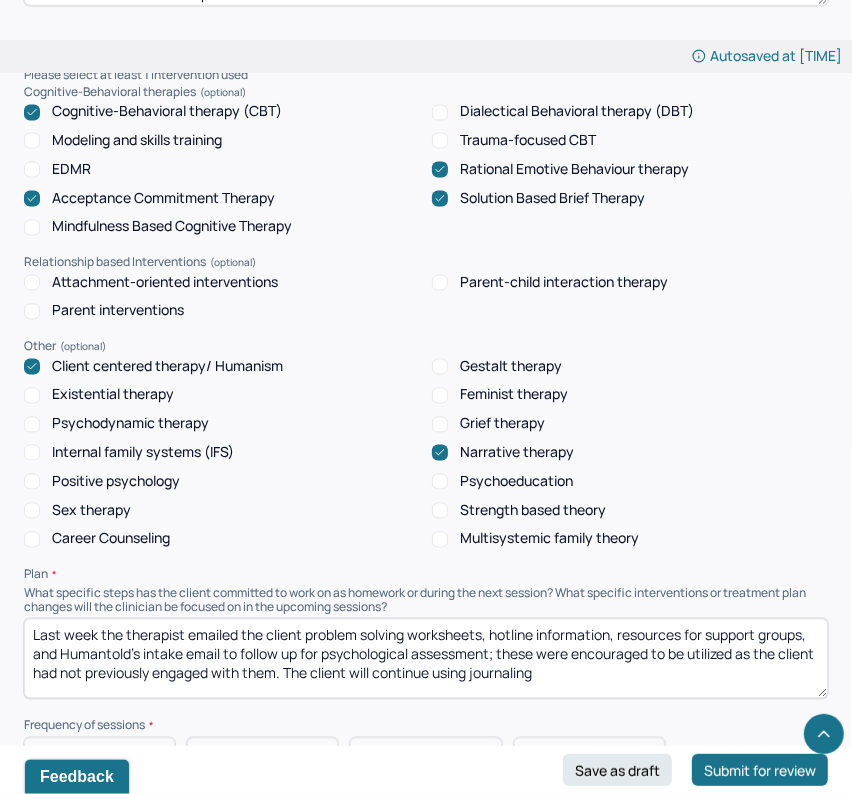 type on "CBT was used to build insight through the use of Socratic questioning and downward arrow technique. REBT was used to promote insight through the identification and analysis of complaint. ACT was used to promote self-compassion and insight through the promotion of acceptance of difficult content and the identification of values. Client-centered therapy was used to promote insight by utilizing mapping the influence to help the client understand the extent of the problem's impact on their life and relationships" 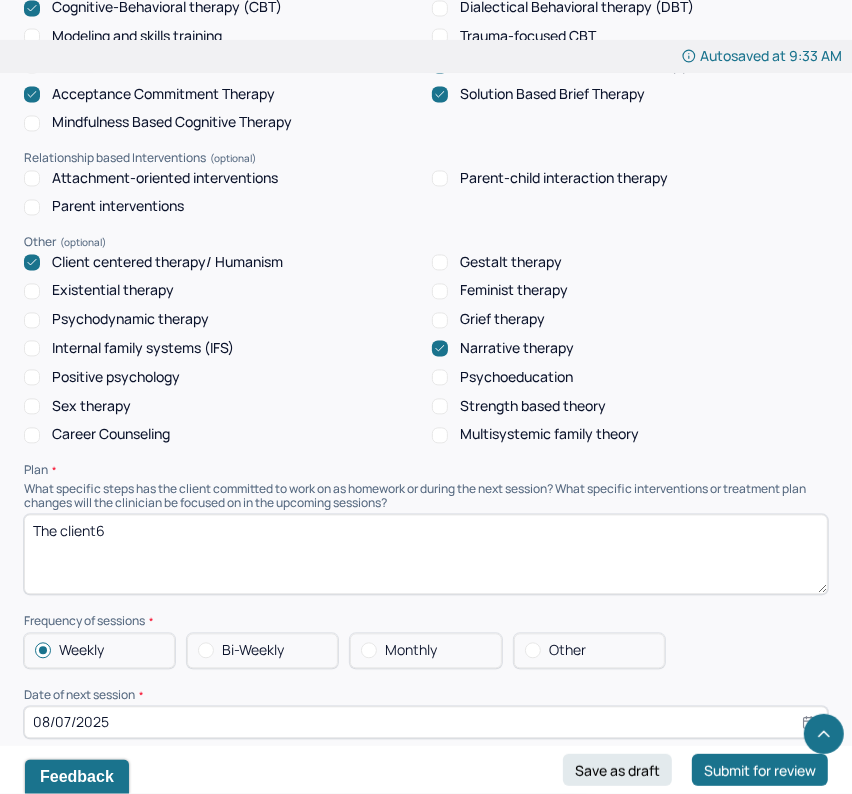 scroll, scrollTop: 1984, scrollLeft: 0, axis: vertical 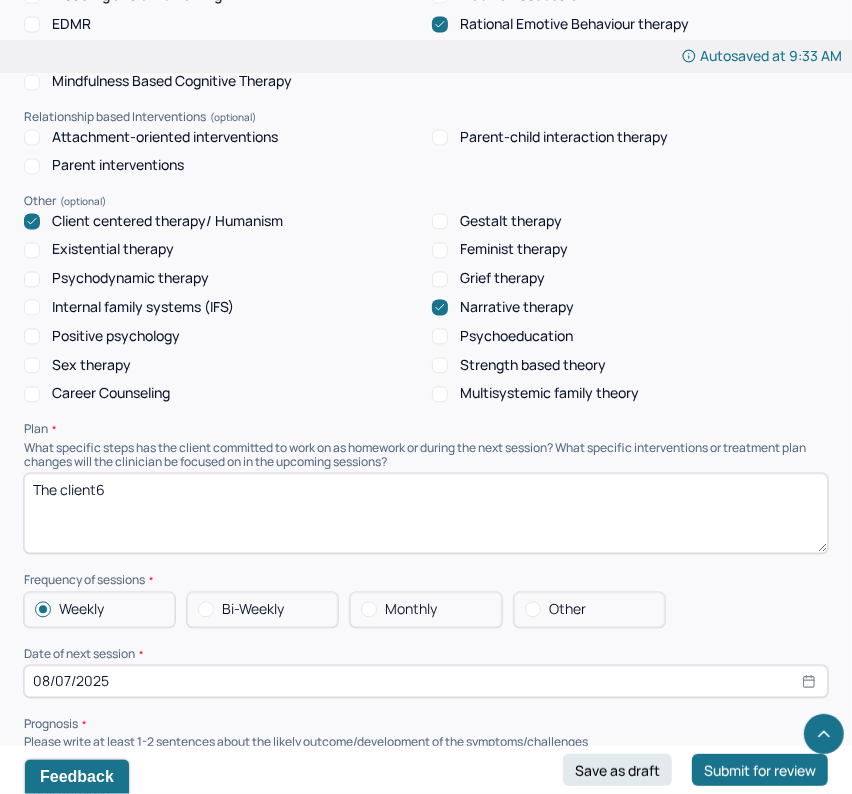 type on "The client6" 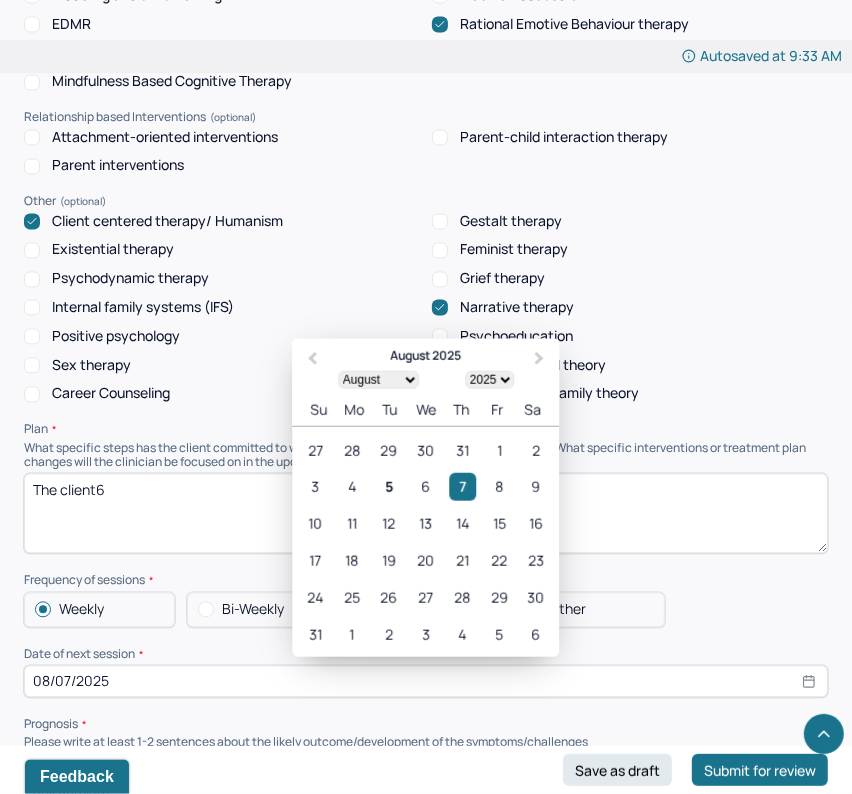 click on "08/07/2025" at bounding box center (426, 681) 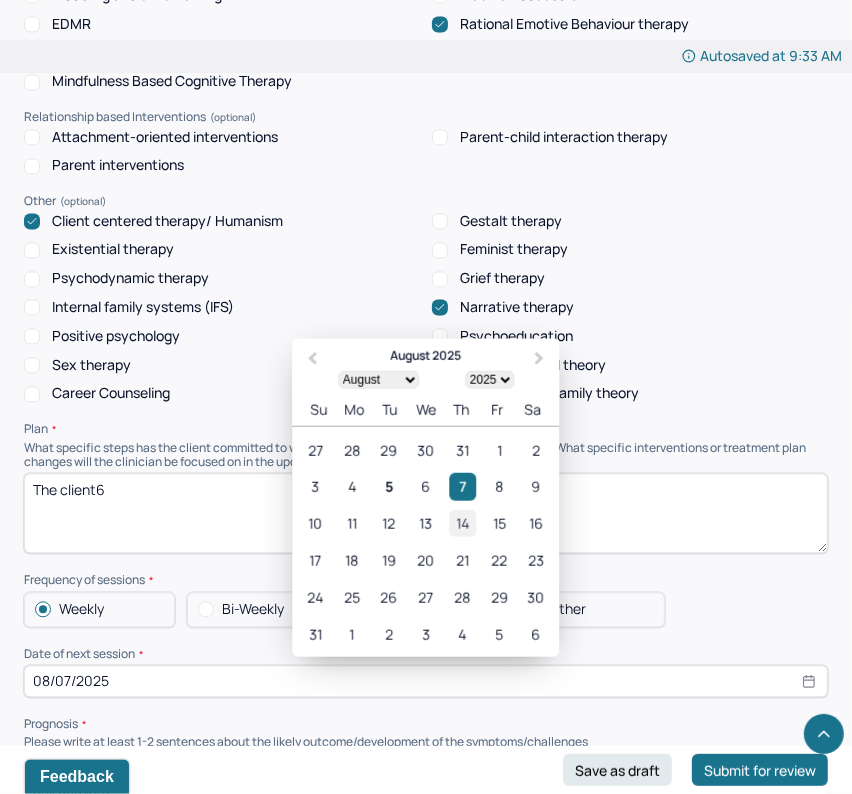 click on "14" at bounding box center [462, 523] 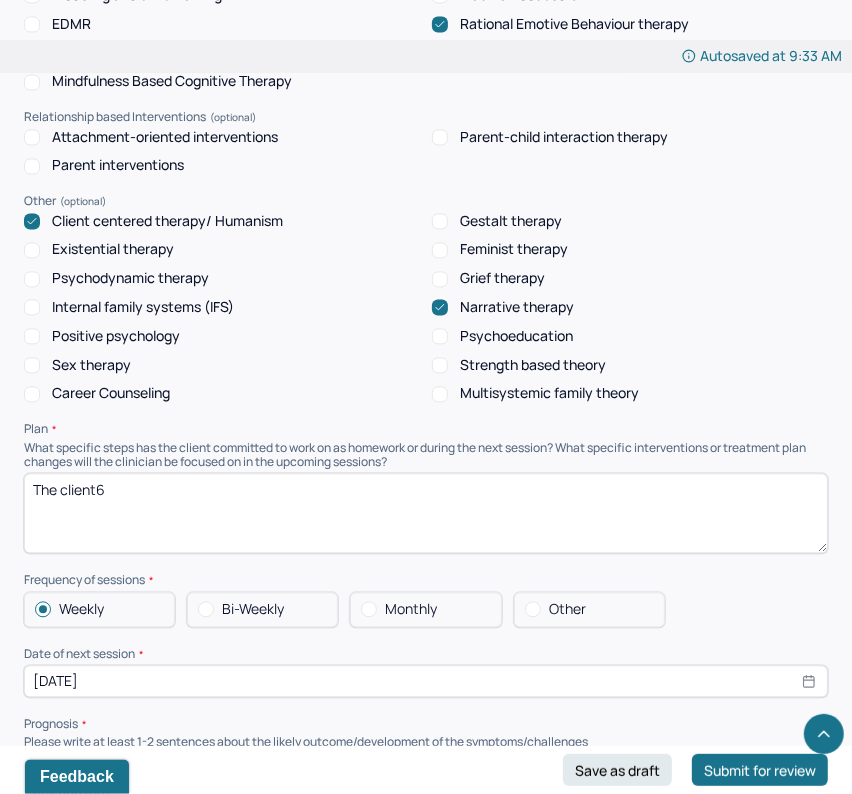 click on "The client6" at bounding box center [426, 513] 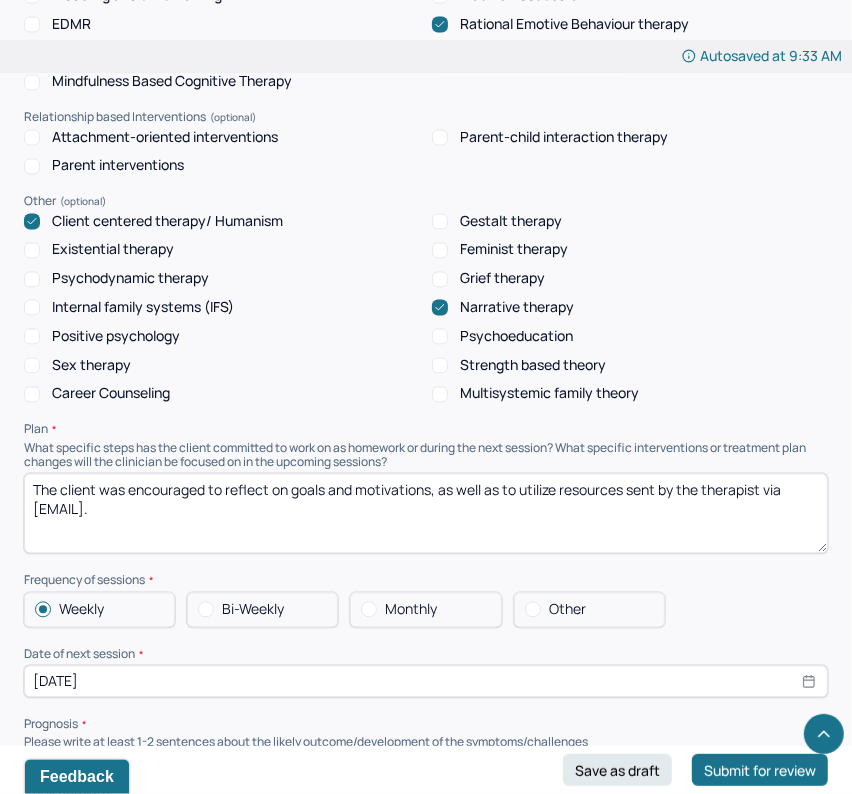 click on "The client was encouraged to reflect on goals and motivations, as well as to utilize resources sent by the therapist via [EMAIL]." at bounding box center (426, 513) 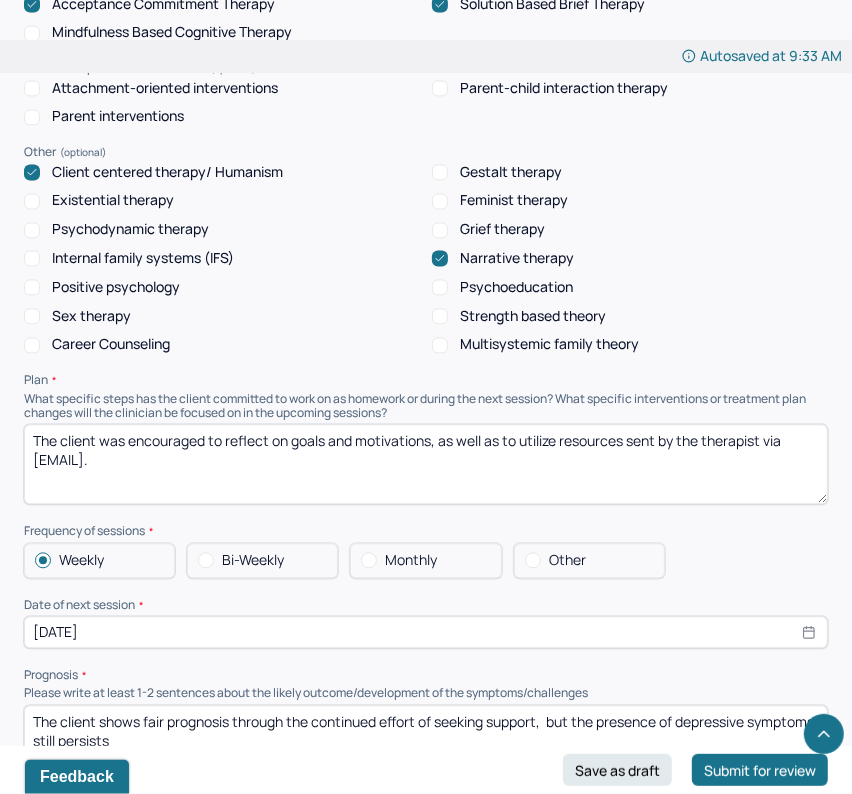 scroll, scrollTop: 2050, scrollLeft: 0, axis: vertical 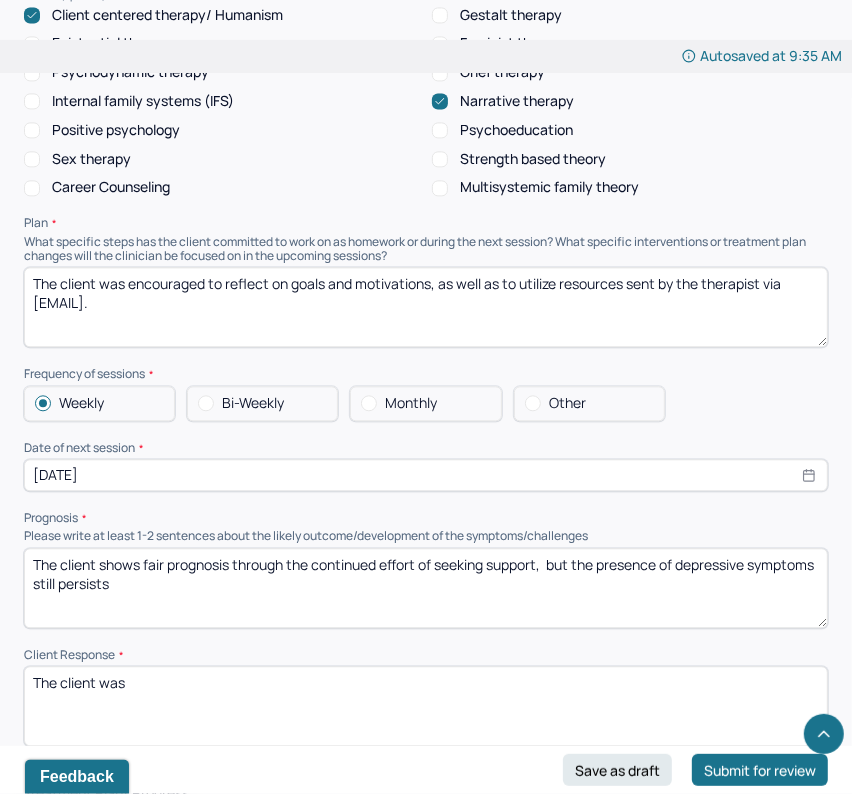 type on "The client was encouraged to reflect on goals and motivations, as well as to utilize resources sent by the therapist via [EMAIL]." 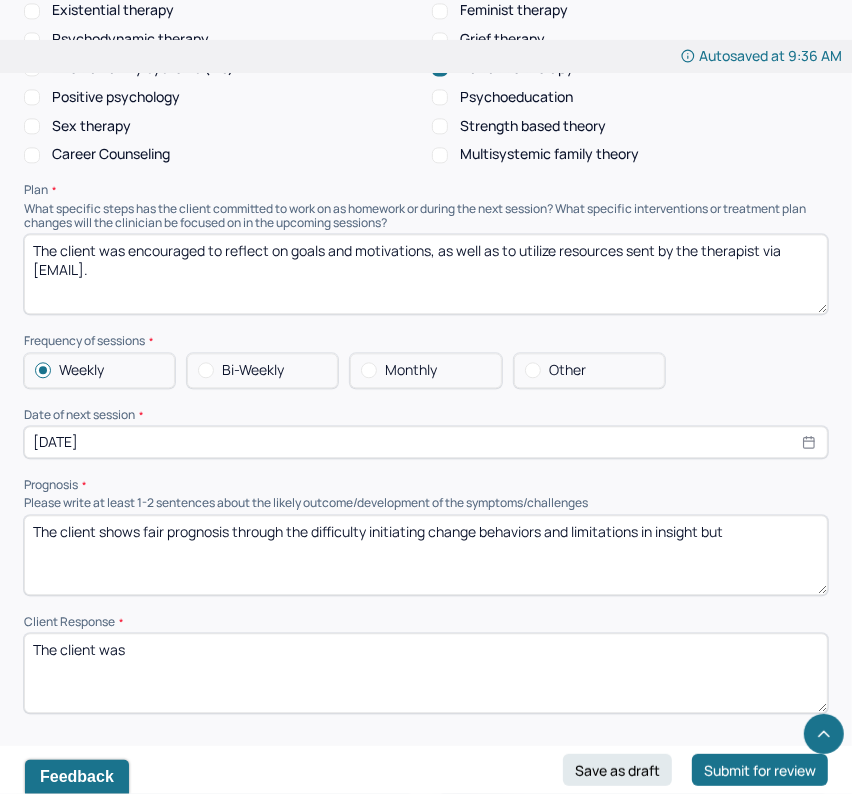 scroll, scrollTop: 2224, scrollLeft: 0, axis: vertical 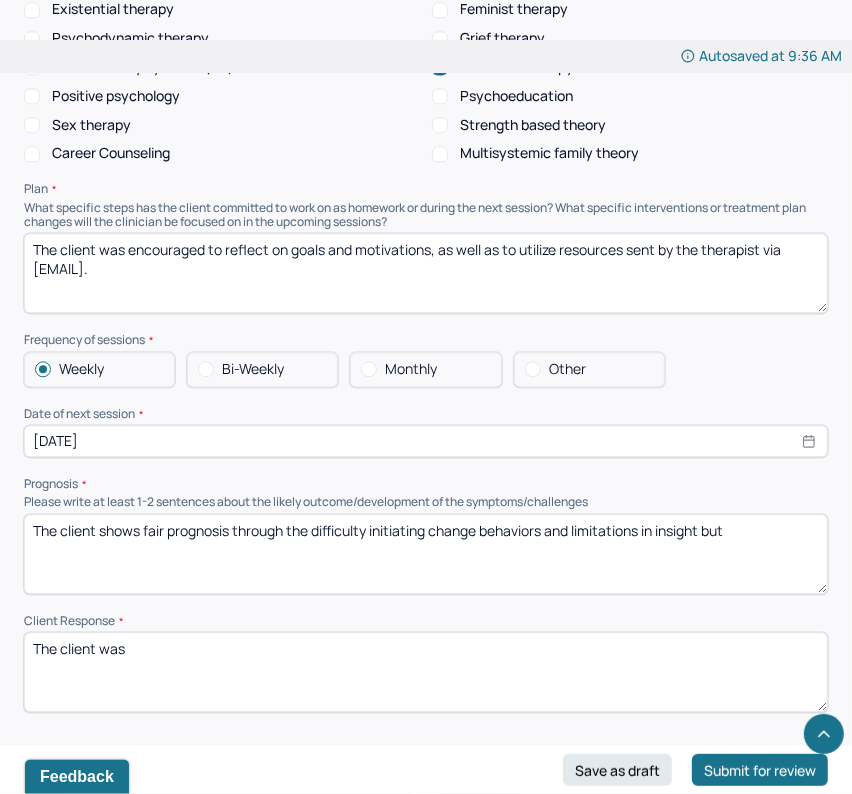 click on "The client shows fair prognosis through the difficulty initiating change behaviors and limitations in insight but" at bounding box center (426, 554) 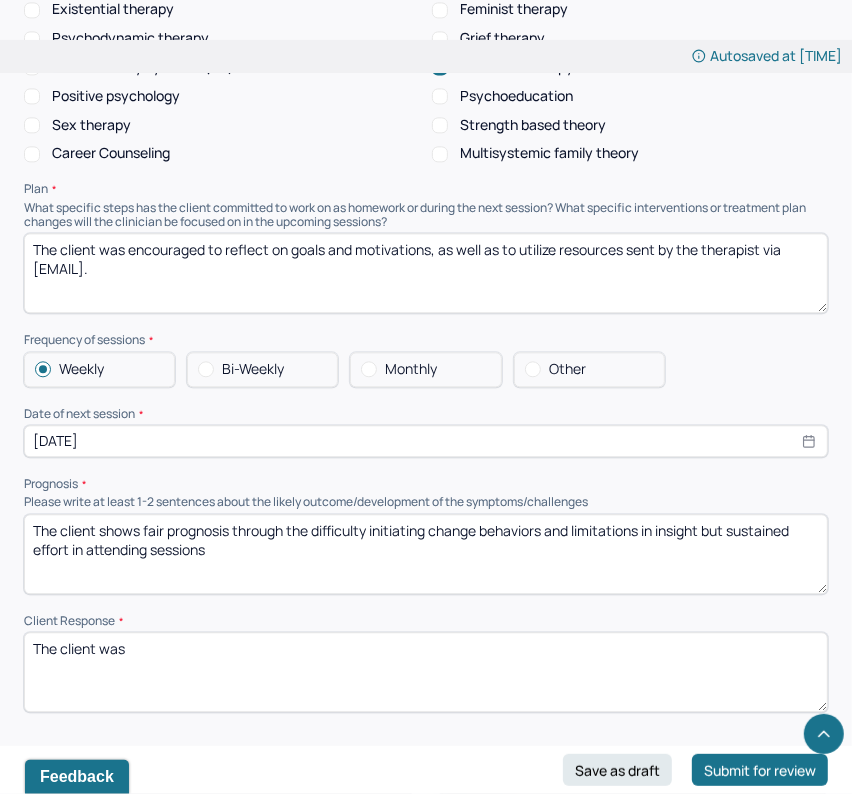 type on "The client shows fair prognosis through the difficulty initiating change behaviors and limitations in insight but sustained effort in attending sessions" 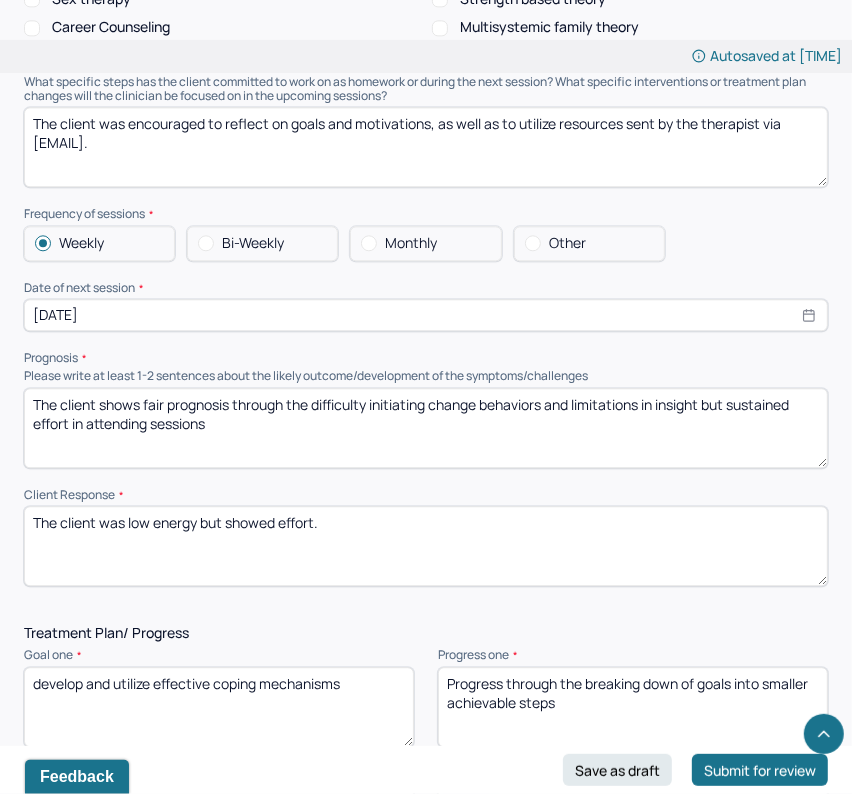 scroll, scrollTop: 2371, scrollLeft: 0, axis: vertical 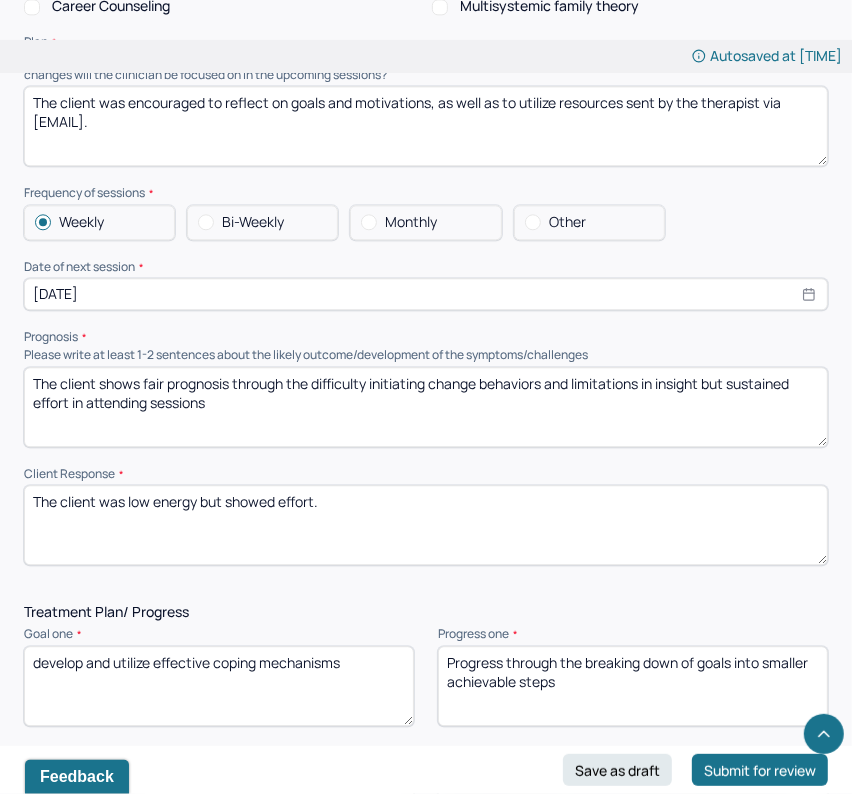 drag, startPoint x: 418, startPoint y: 489, endPoint x: 224, endPoint y: 501, distance: 194.37077 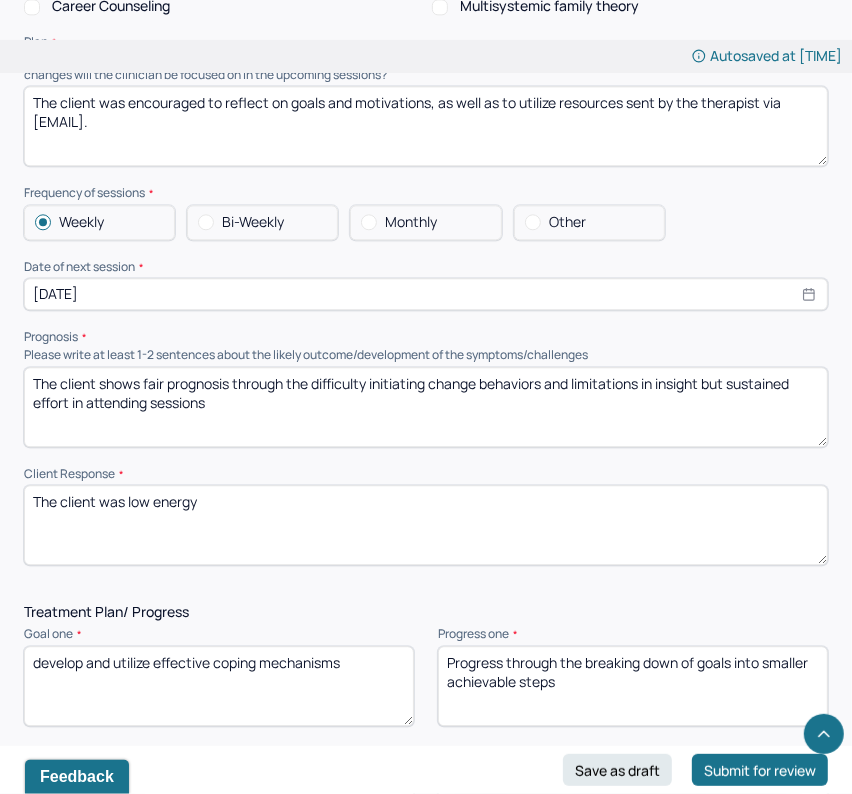 click on "The client was low energy" at bounding box center (426, 525) 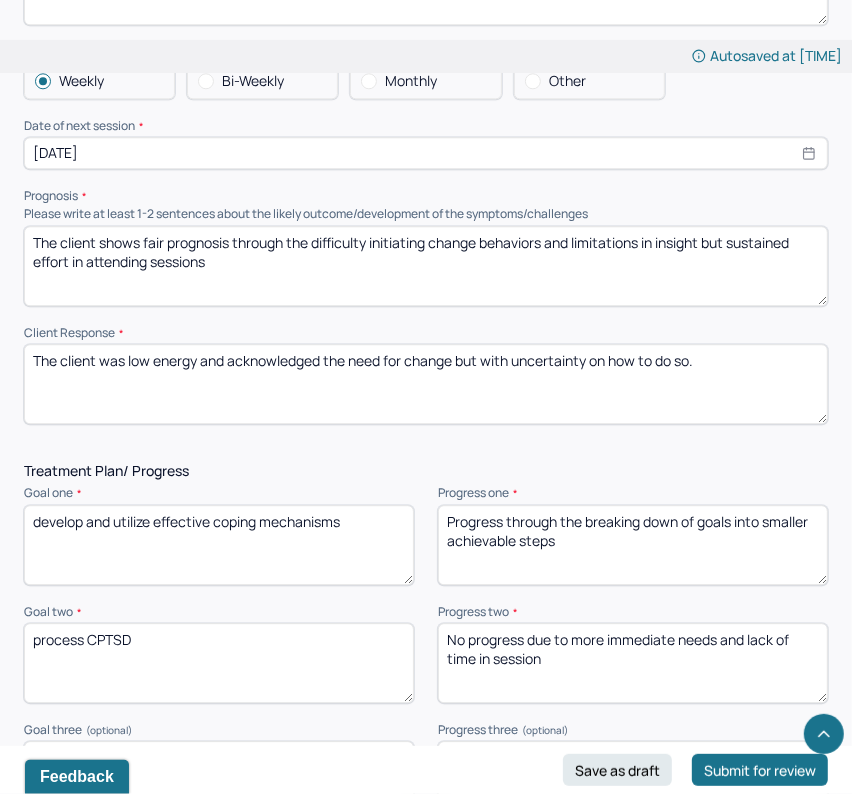 scroll, scrollTop: 2533, scrollLeft: 0, axis: vertical 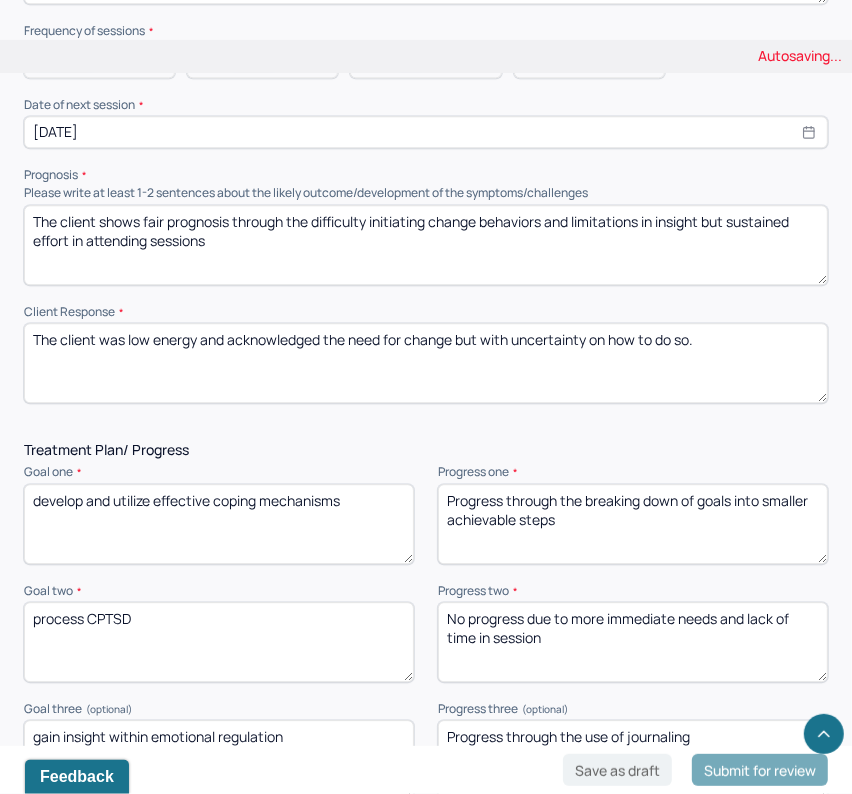 type on "The client was low energy and acknowledged the need for change but with uncertainty on how to do so." 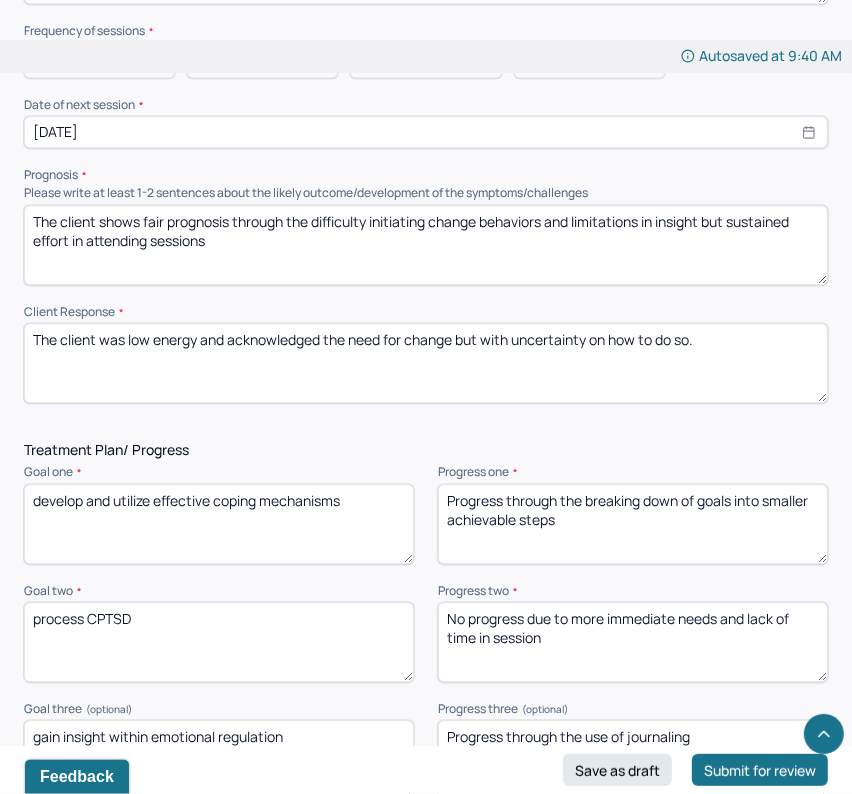 drag, startPoint x: 578, startPoint y: 522, endPoint x: 523, endPoint y: 490, distance: 63.631752 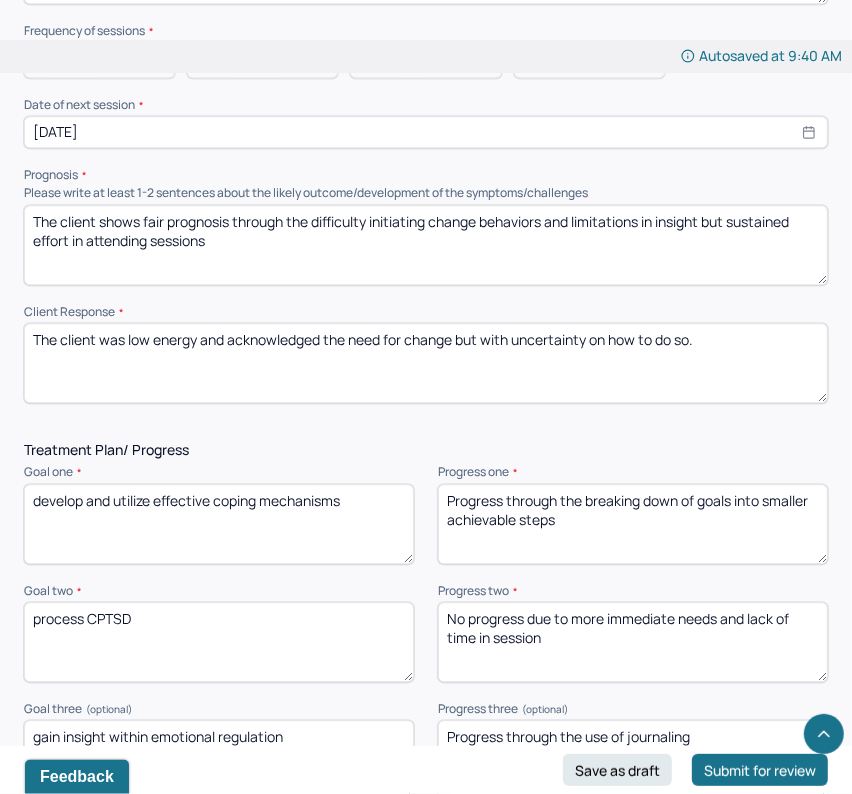 drag, startPoint x: 577, startPoint y: 644, endPoint x: 718, endPoint y: 613, distance: 144.36758 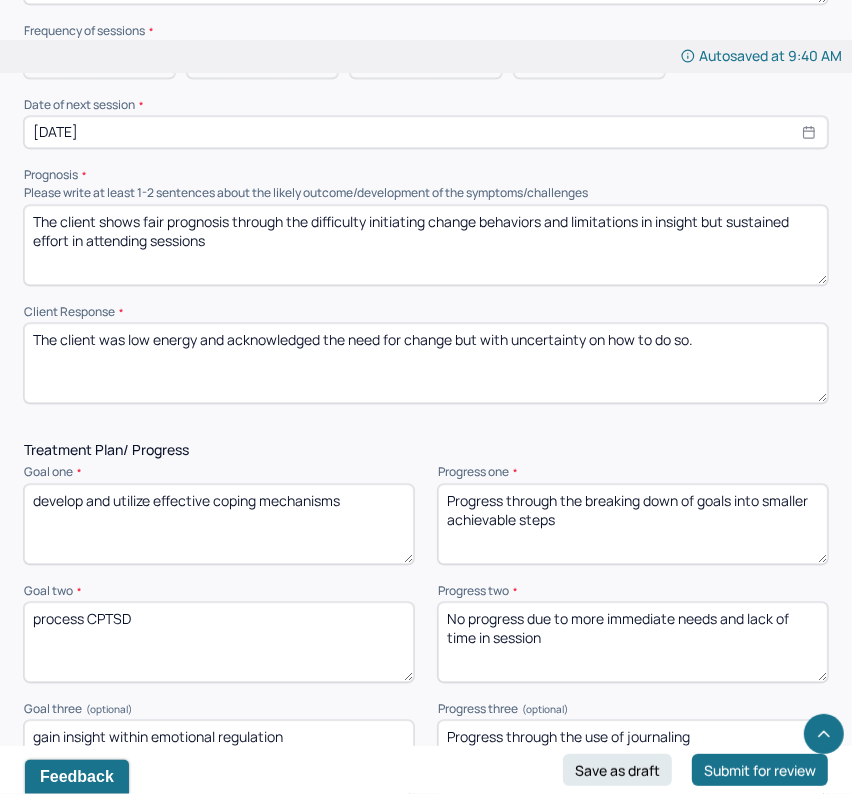 click on "No progress due to more immediate needs and lack of time in session" at bounding box center (633, 642) 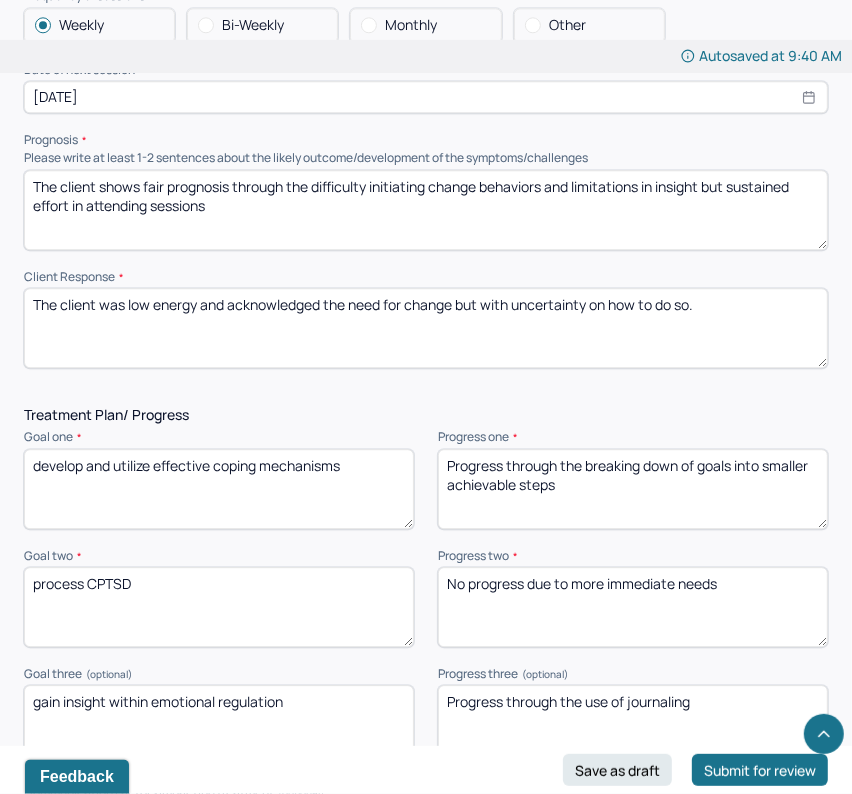 scroll, scrollTop: 2573, scrollLeft: 0, axis: vertical 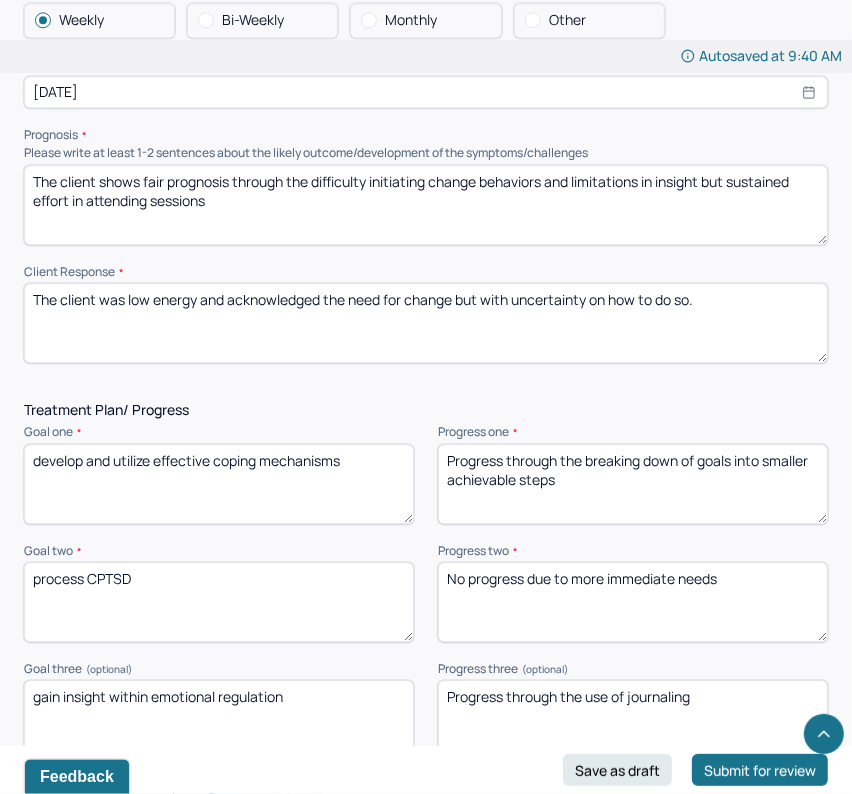 click on "No progress due to more immediate needs" at bounding box center [633, 602] 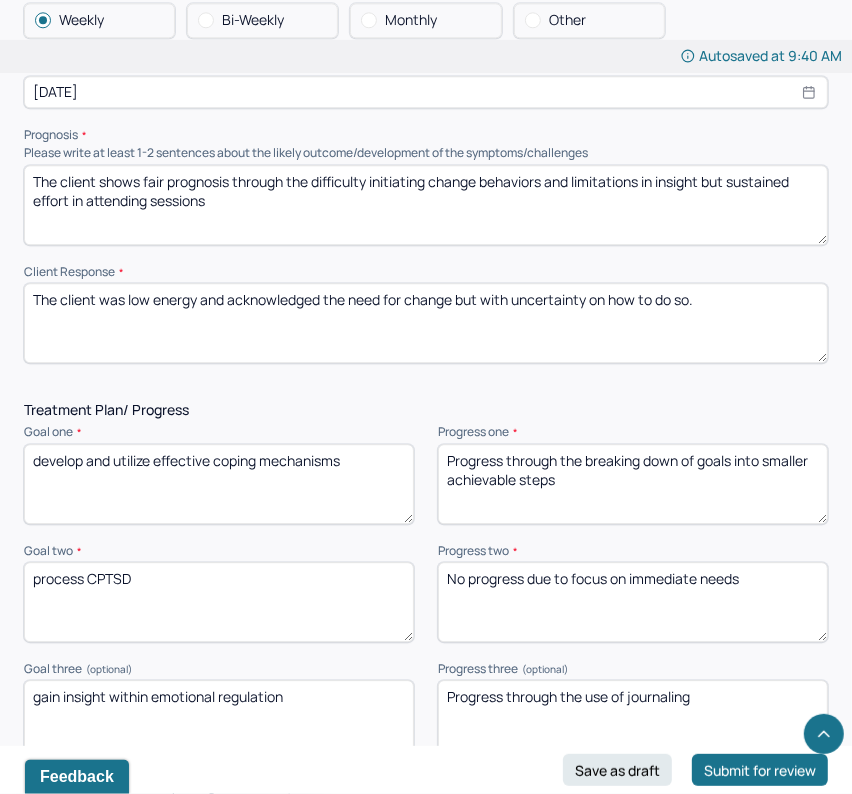 type on "No progress due to focus on immediate needs" 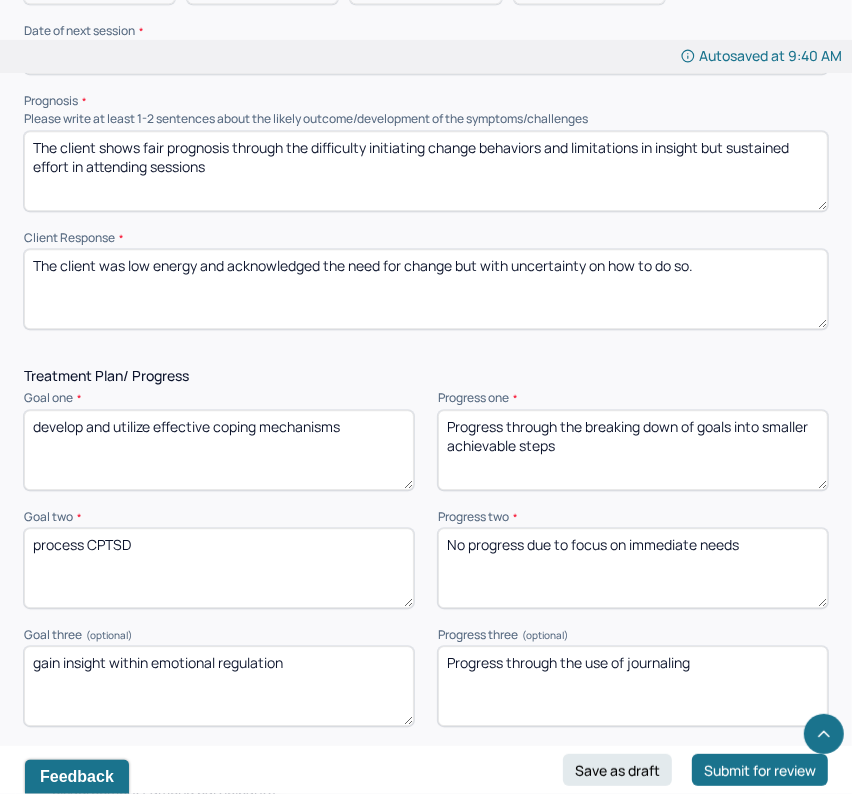 scroll, scrollTop: 2623, scrollLeft: 0, axis: vertical 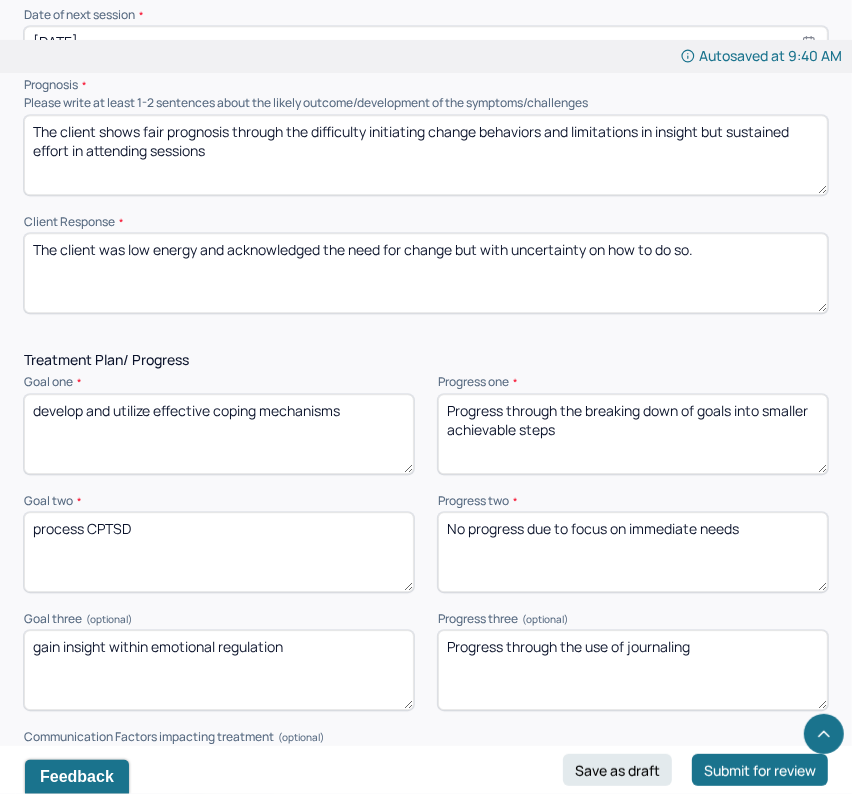 drag, startPoint x: 728, startPoint y: 651, endPoint x: 506, endPoint y: 641, distance: 222.22511 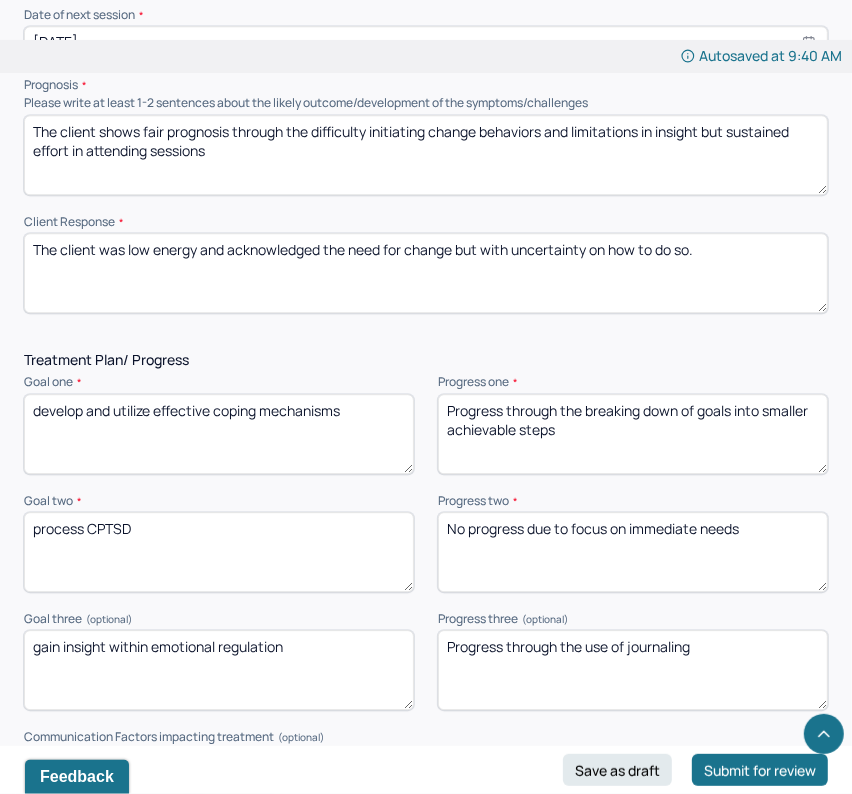 click on "Progress through the use of journaling" at bounding box center [633, 670] 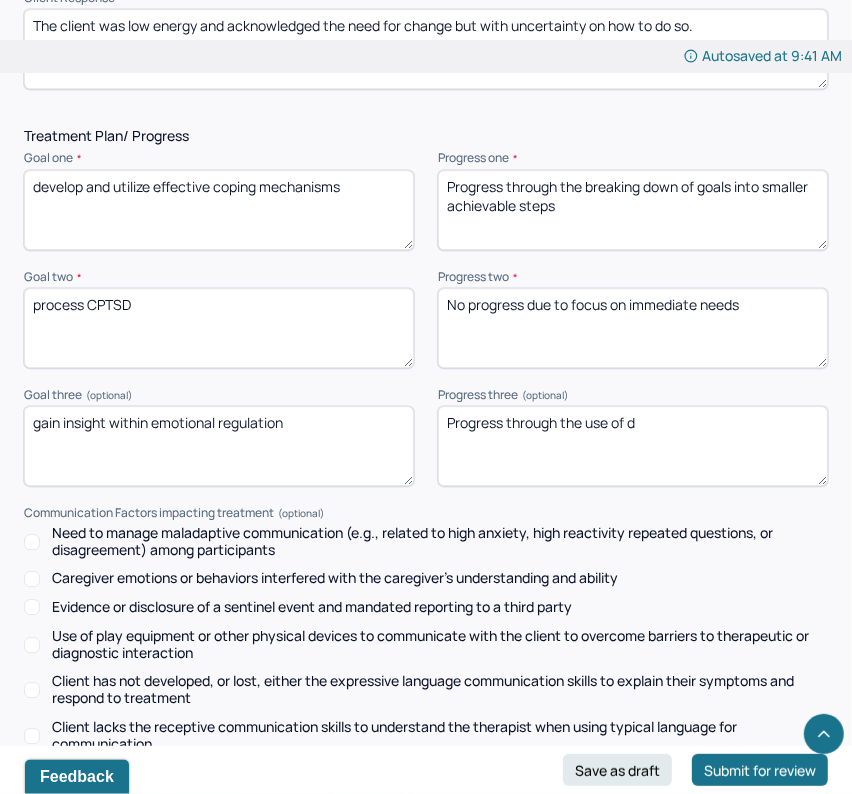 scroll, scrollTop: 2845, scrollLeft: 0, axis: vertical 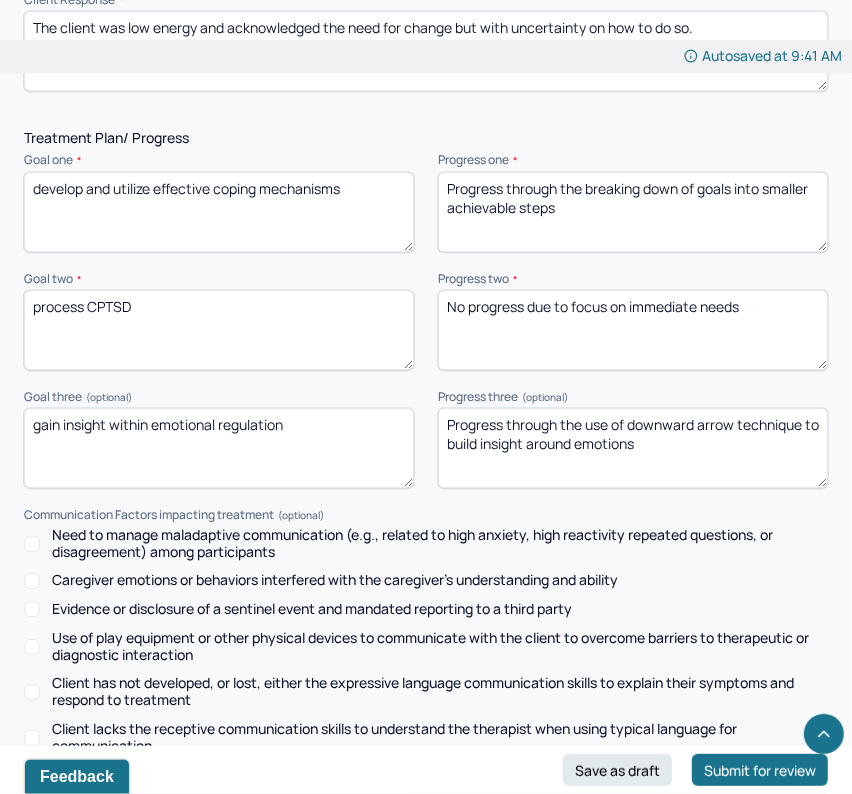 type on "Progress through the use of downward arrow technique to build insight around emotions" 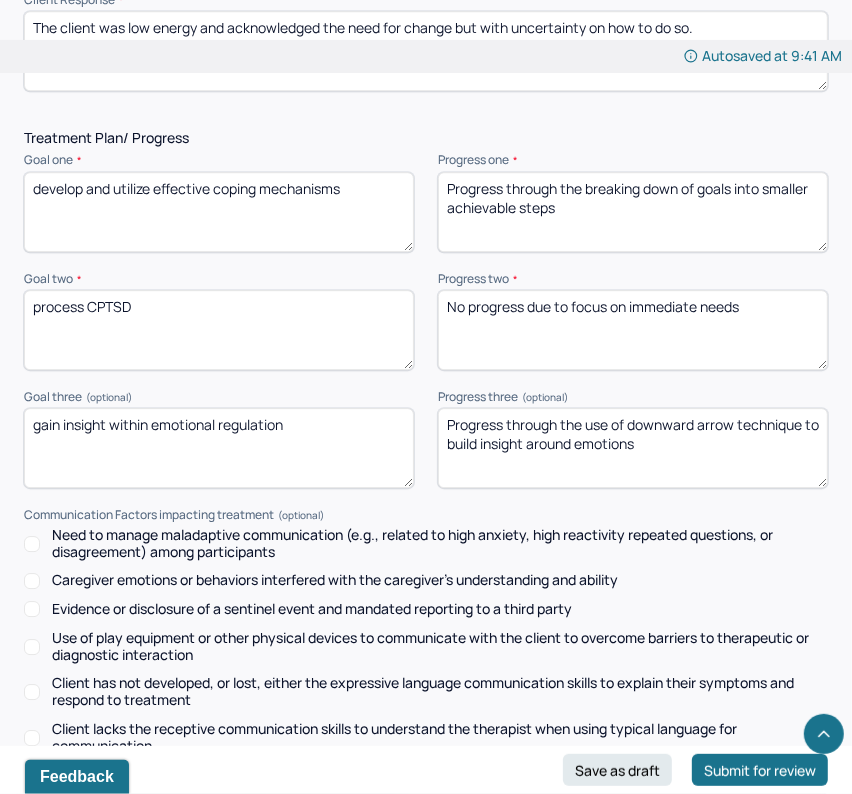 drag, startPoint x: 607, startPoint y: 224, endPoint x: 515, endPoint y: 181, distance: 101.55294 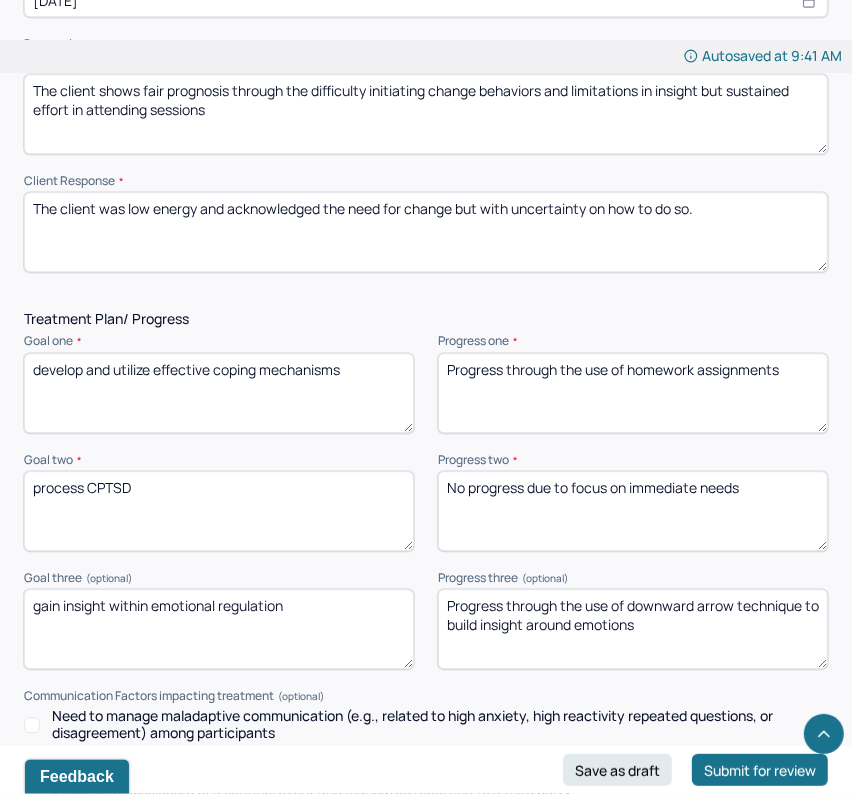 scroll, scrollTop: 3124, scrollLeft: 0, axis: vertical 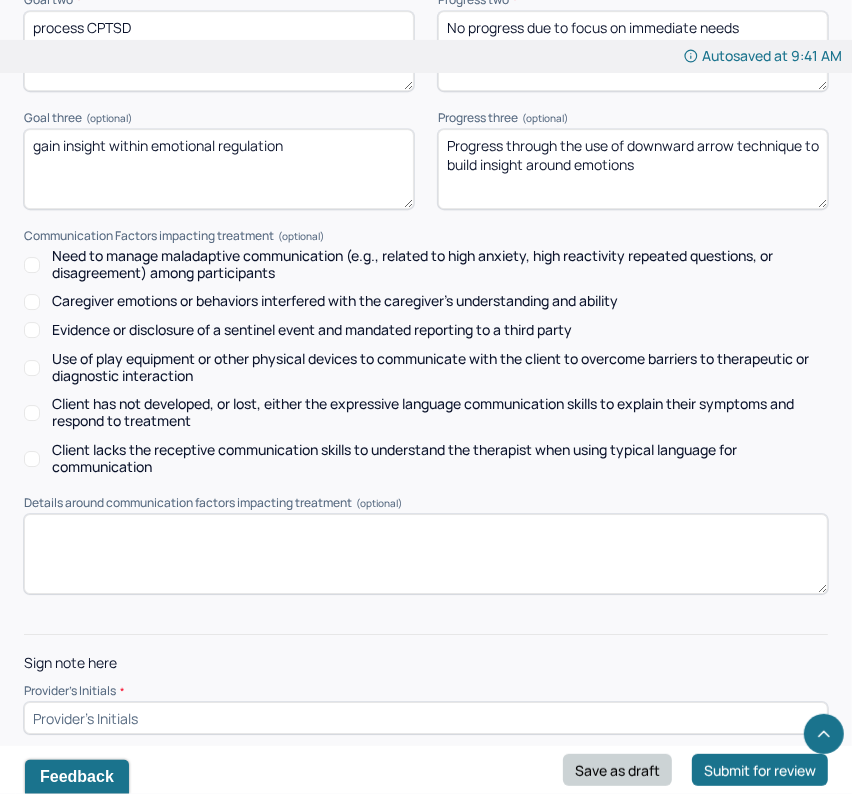 type on "Progress through the use of homework assignments" 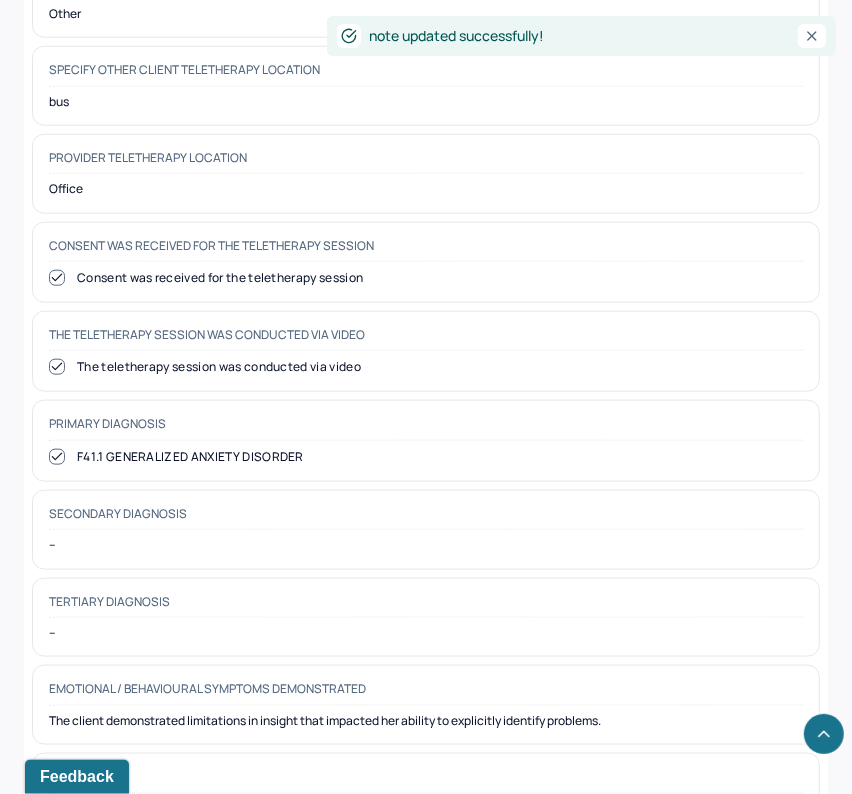 scroll, scrollTop: 0, scrollLeft: 0, axis: both 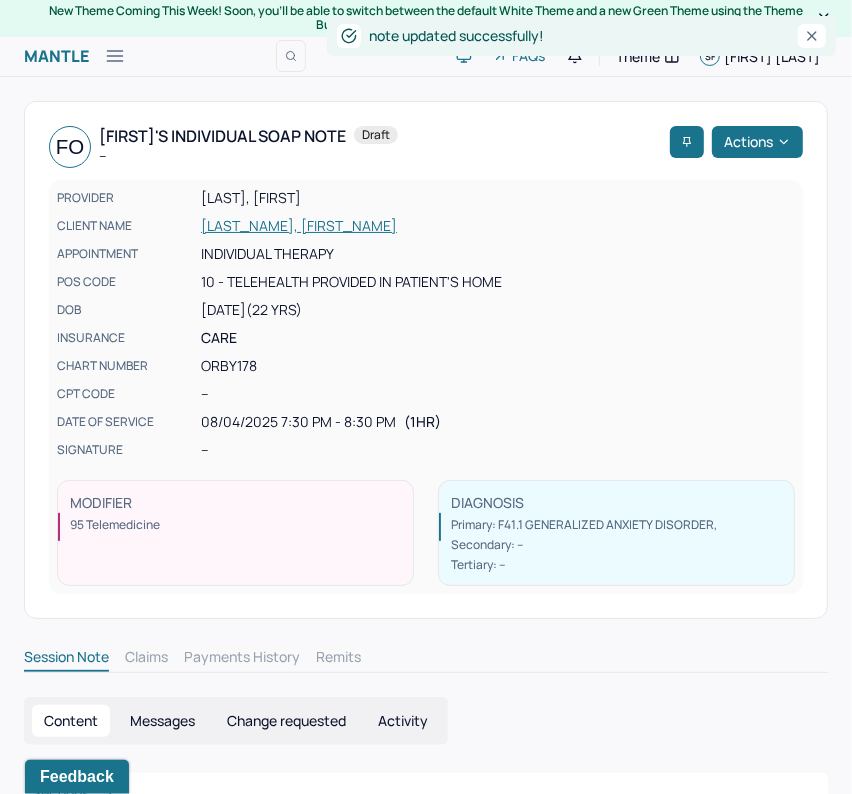 click on "FO Faith's Individual soap note -- Draft Actions" at bounding box center [426, 147] 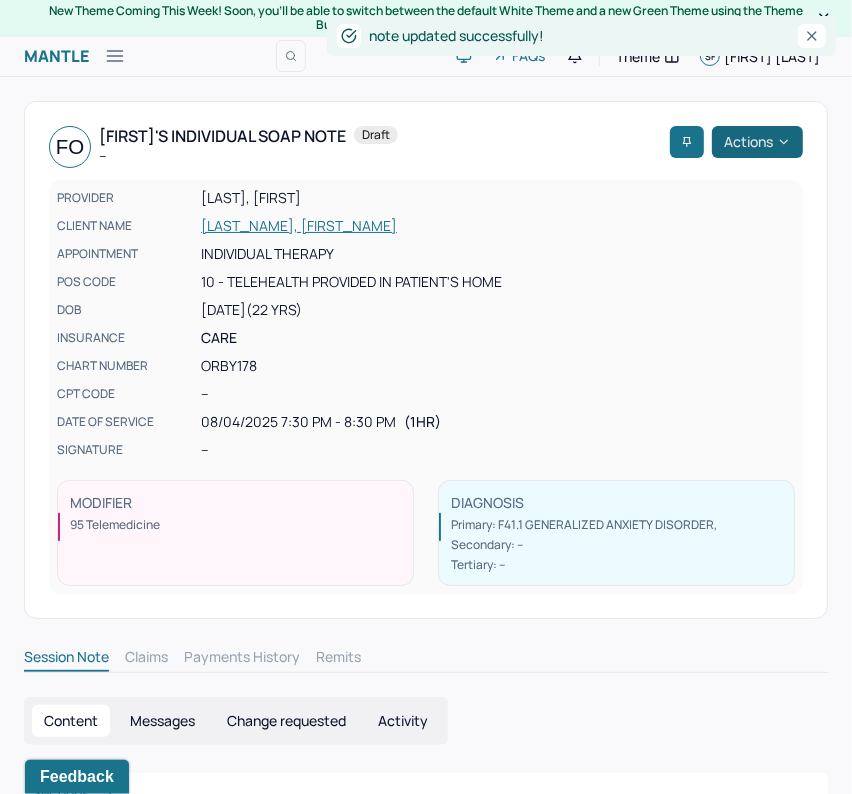 click on "Actions" at bounding box center [757, 142] 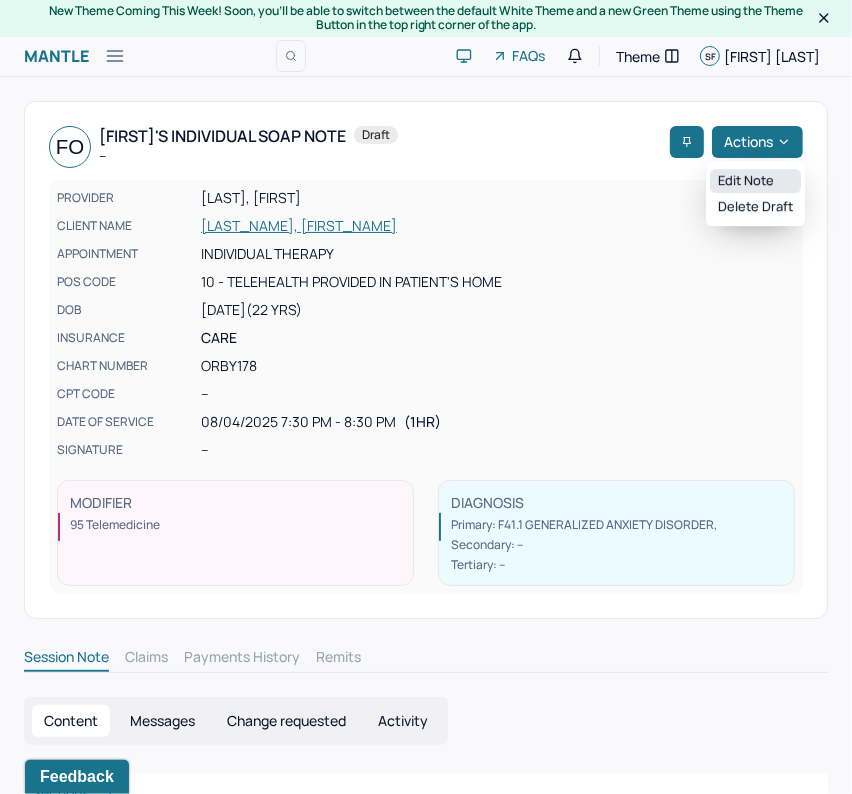 click on "Edit note" at bounding box center [755, 181] 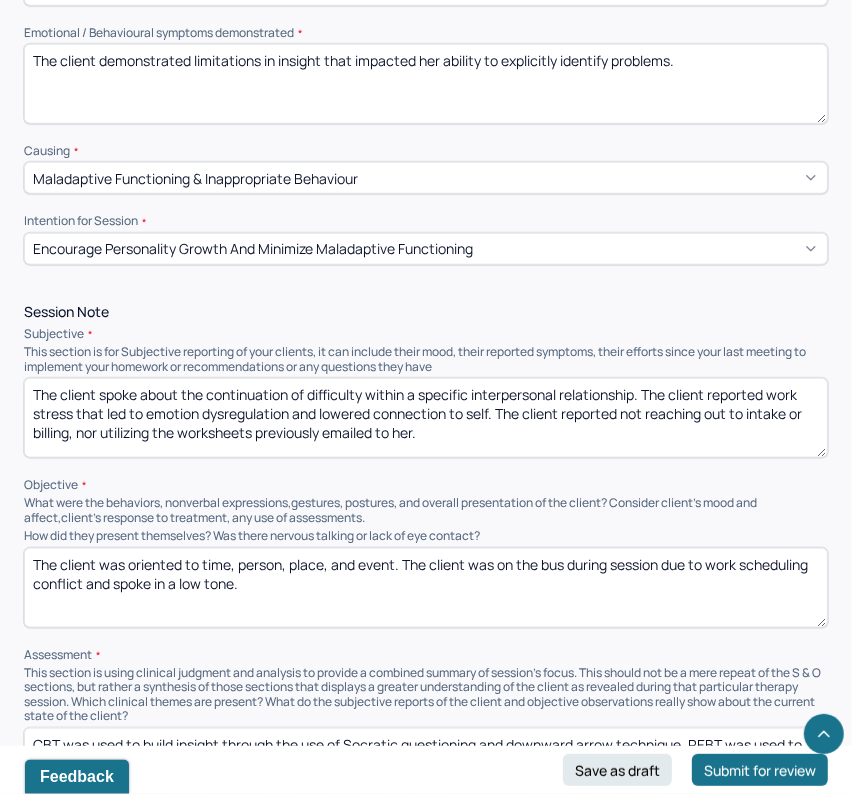 scroll, scrollTop: 3124, scrollLeft: 0, axis: vertical 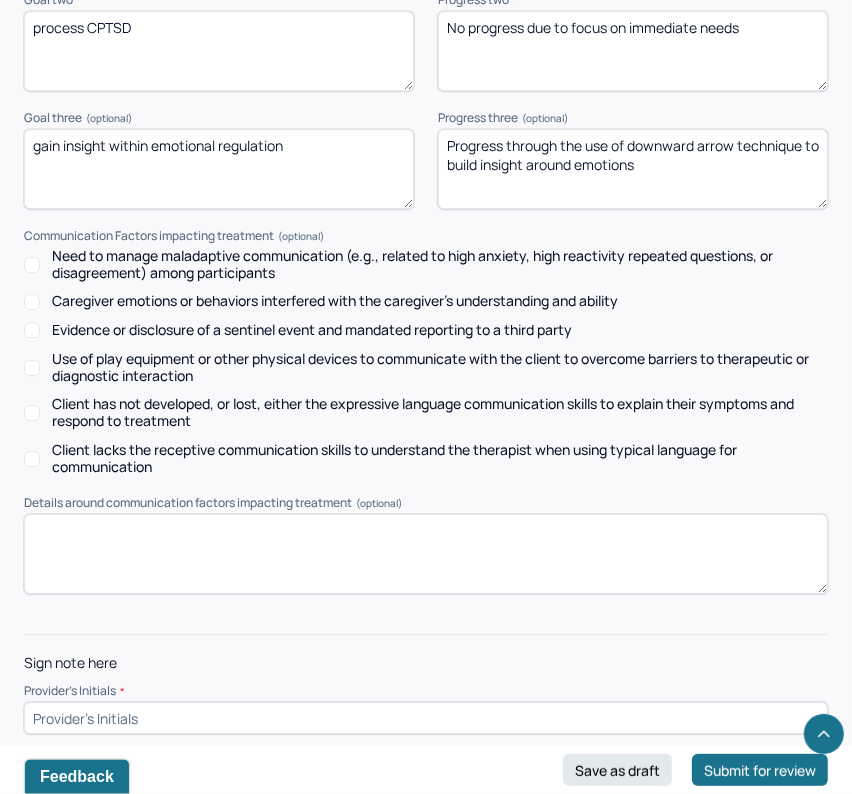 click at bounding box center [426, 718] 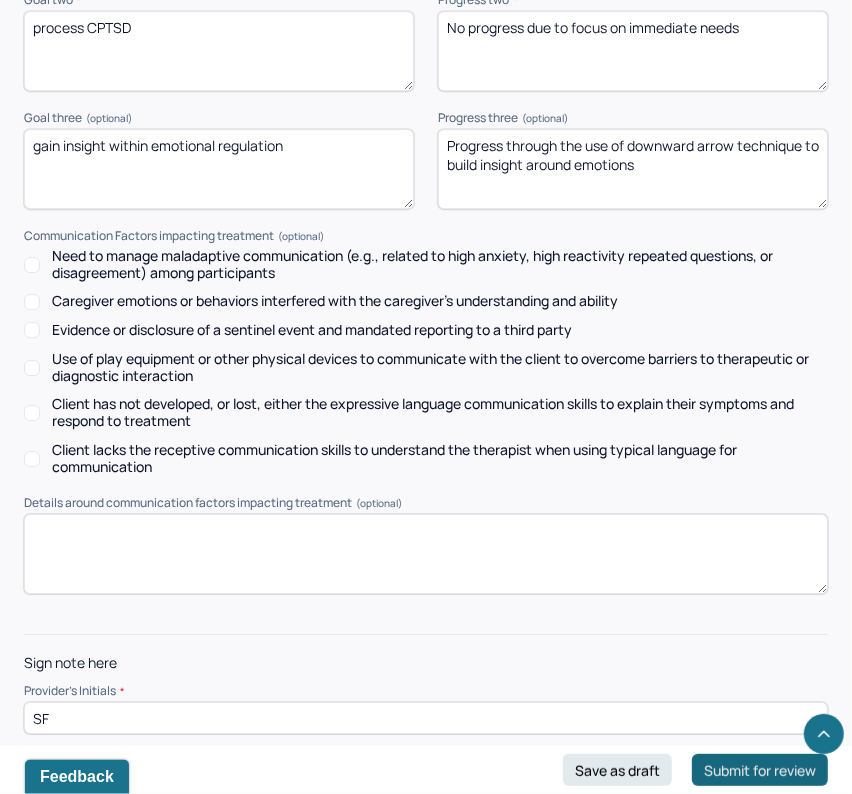 type on "SF" 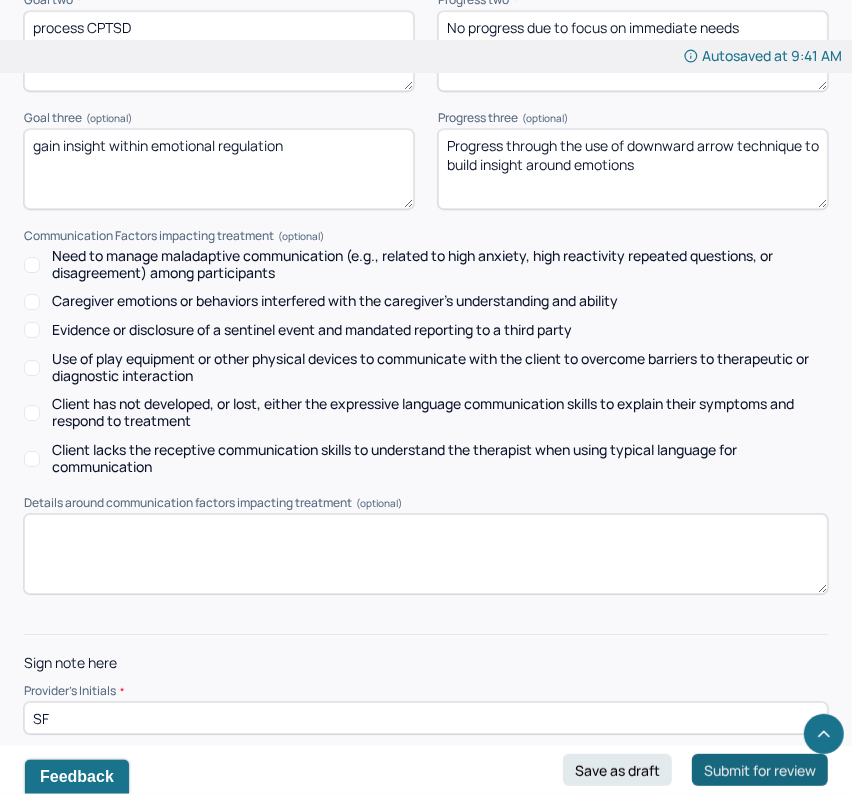 click on "Submit for review" at bounding box center (760, 770) 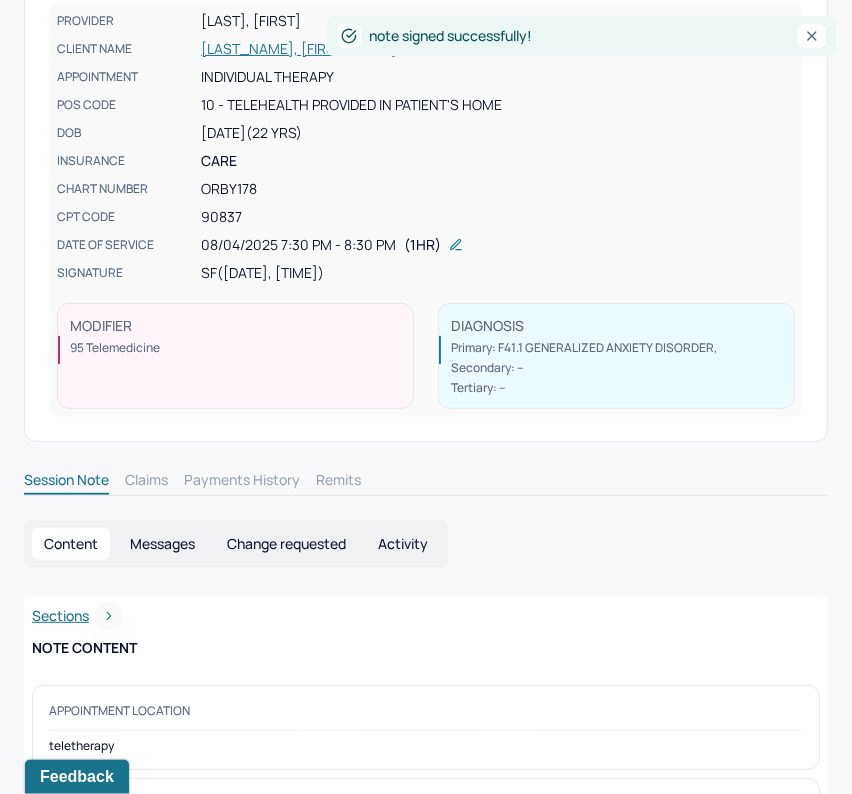 scroll, scrollTop: 0, scrollLeft: 0, axis: both 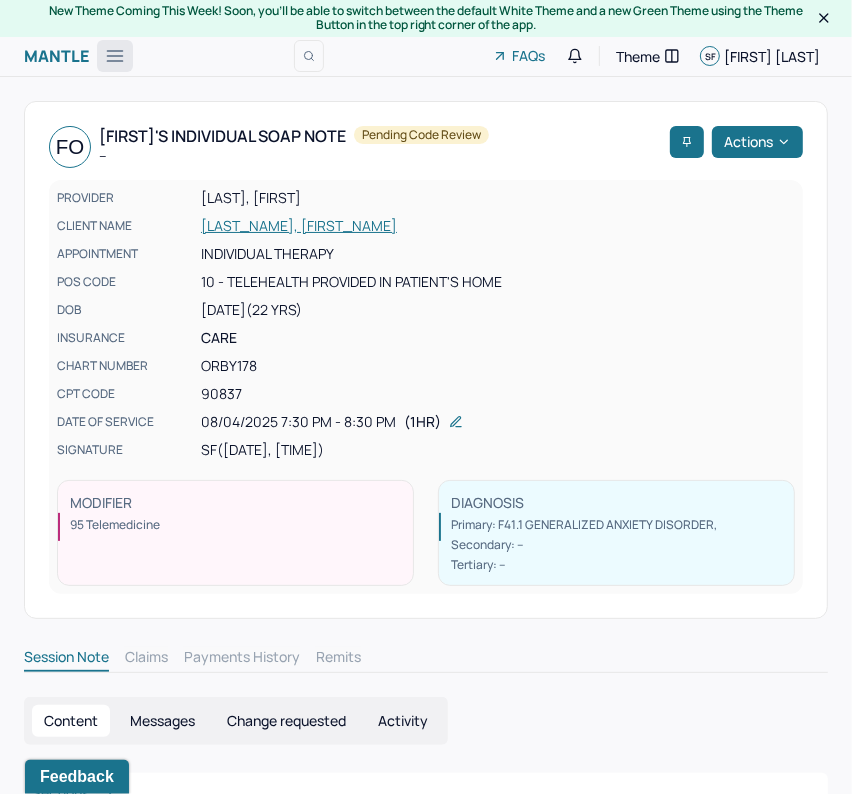 click 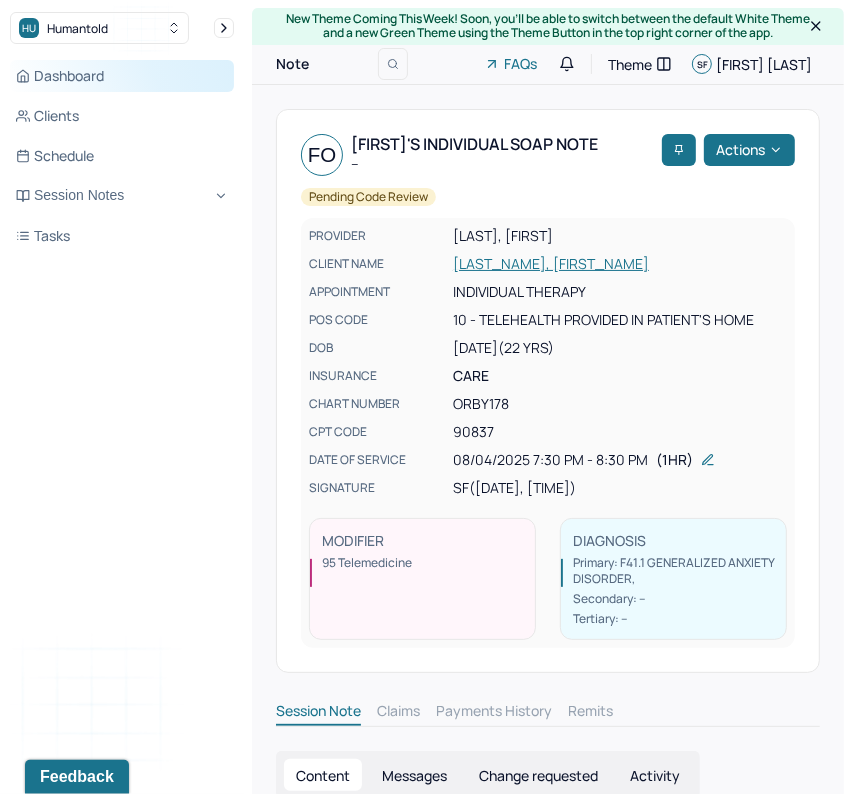 click on "Dashboard" at bounding box center (122, 76) 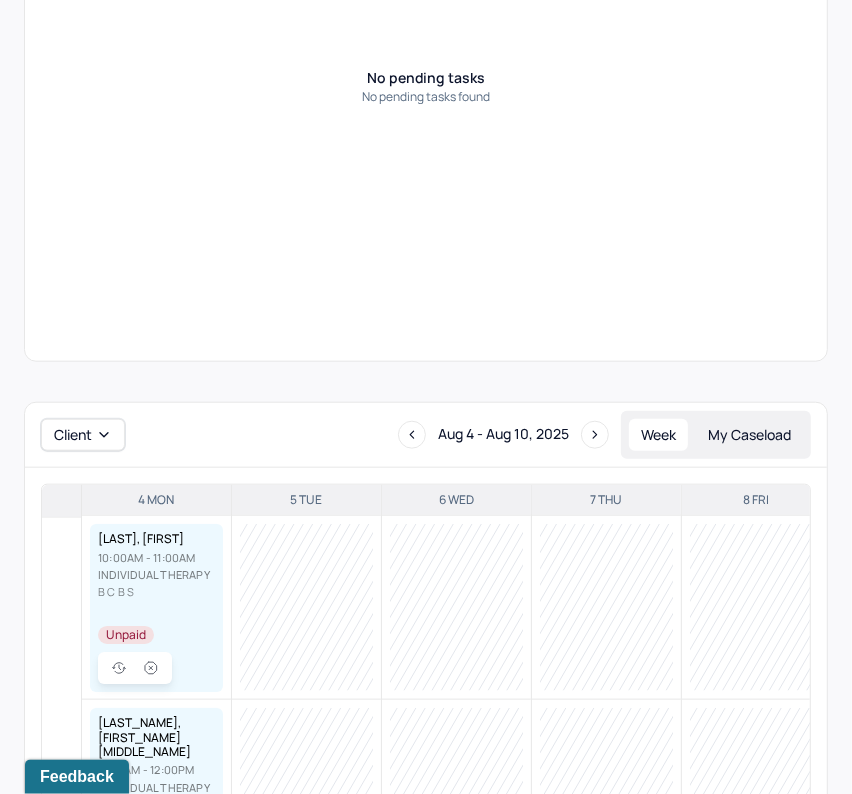 scroll, scrollTop: 0, scrollLeft: 0, axis: both 